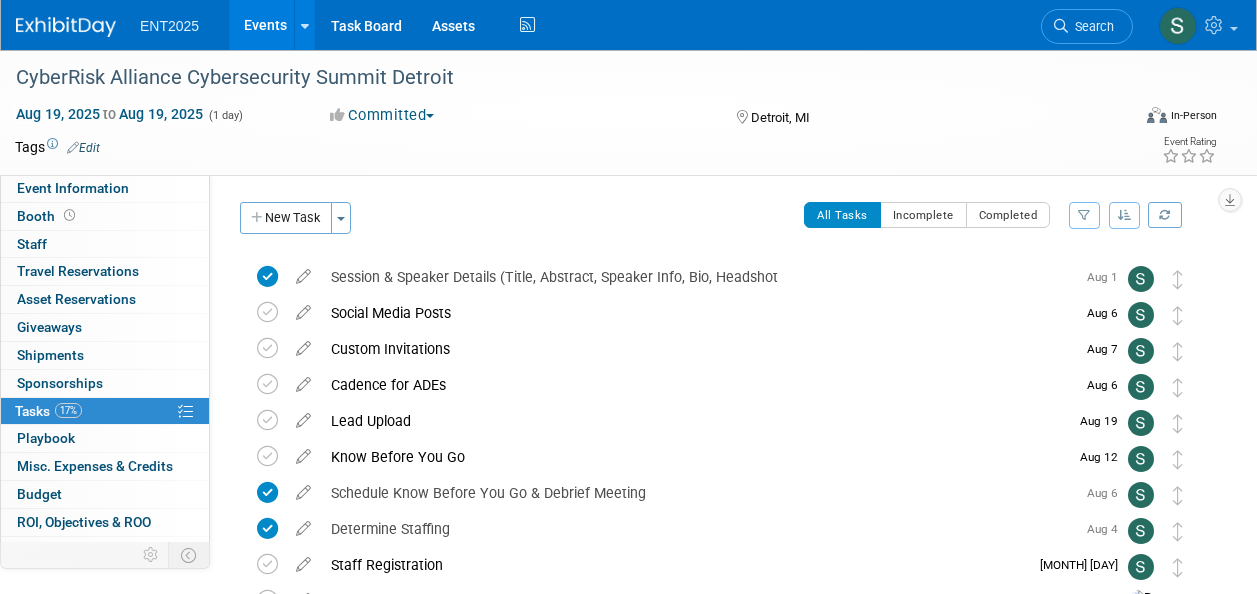 scroll, scrollTop: 0, scrollLeft: 0, axis: both 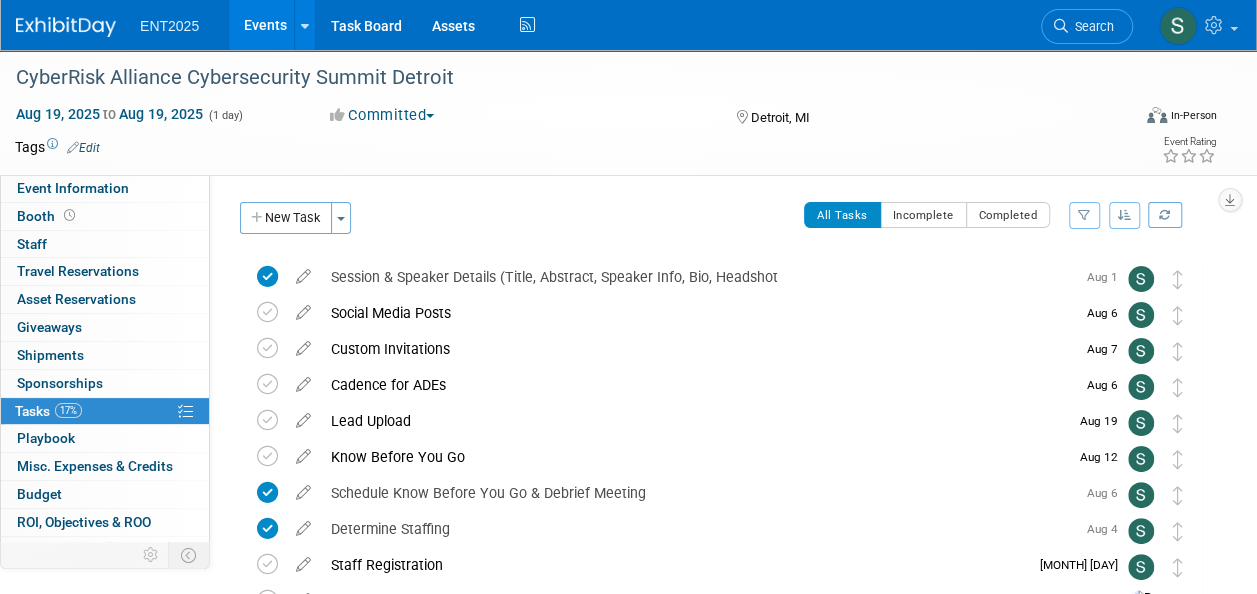 click on "Events" at bounding box center (265, 25) 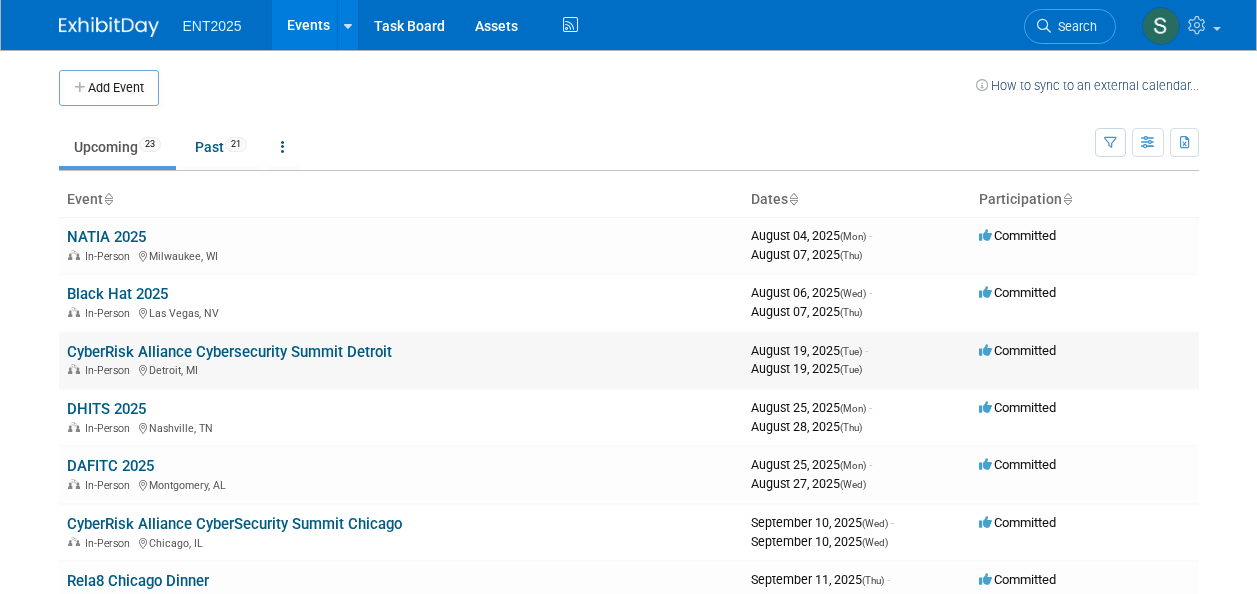 scroll, scrollTop: 0, scrollLeft: 0, axis: both 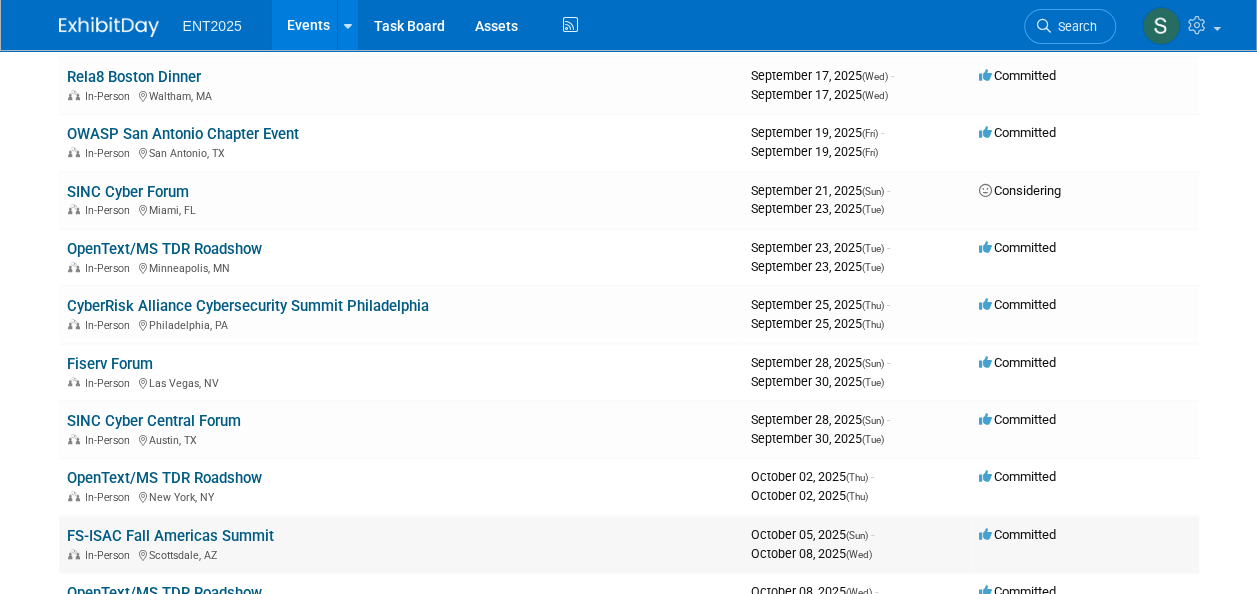 click on "In-Person
Scottsdale, AZ" at bounding box center [401, 554] 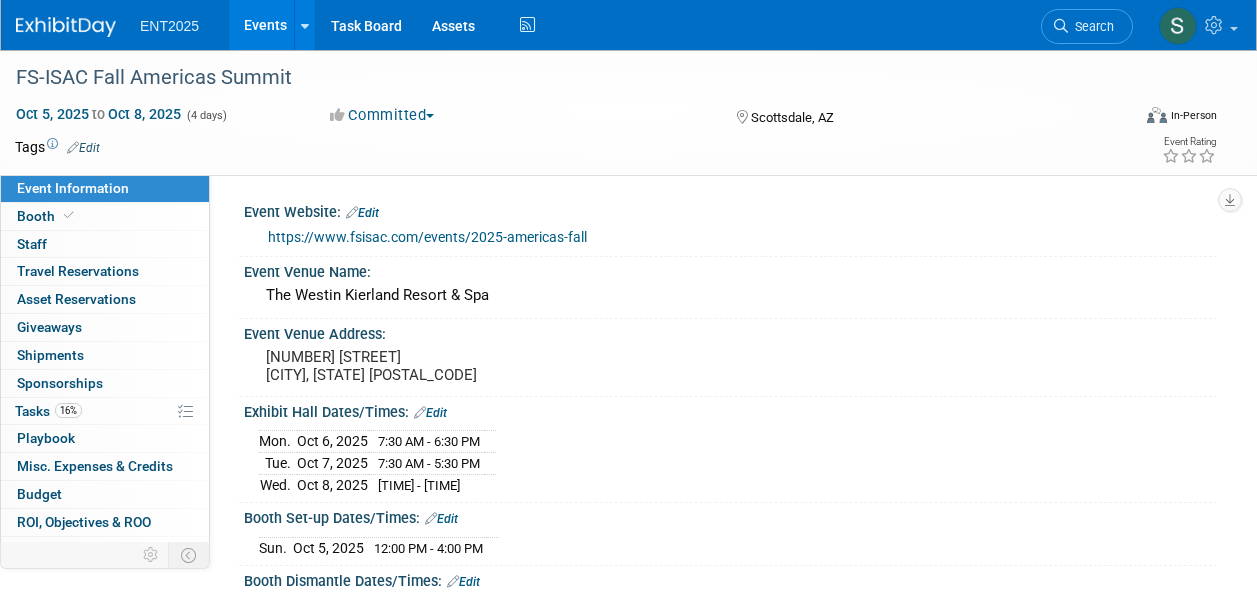 scroll, scrollTop: 0, scrollLeft: 0, axis: both 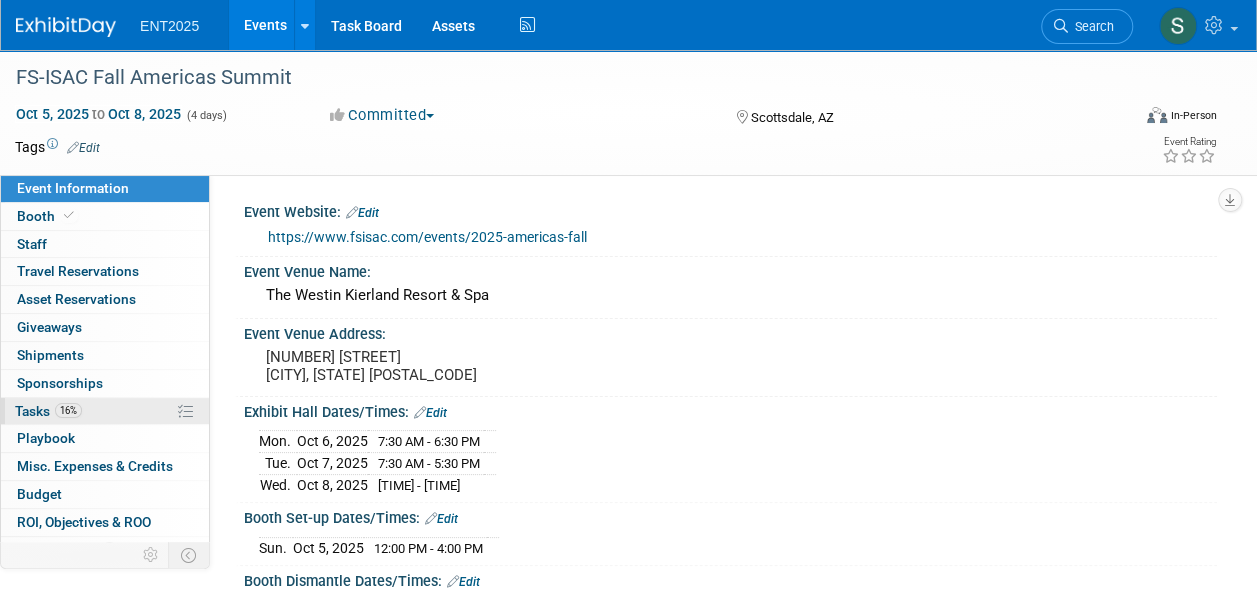 click on "Tasks 16%" at bounding box center [48, 411] 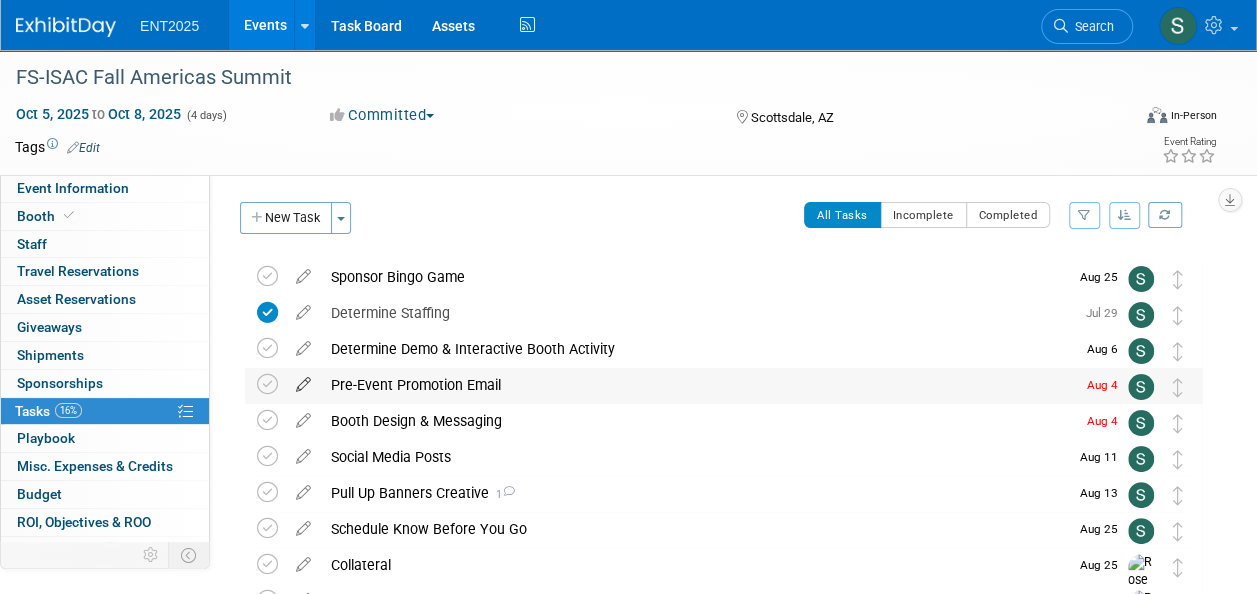 click at bounding box center [303, 380] 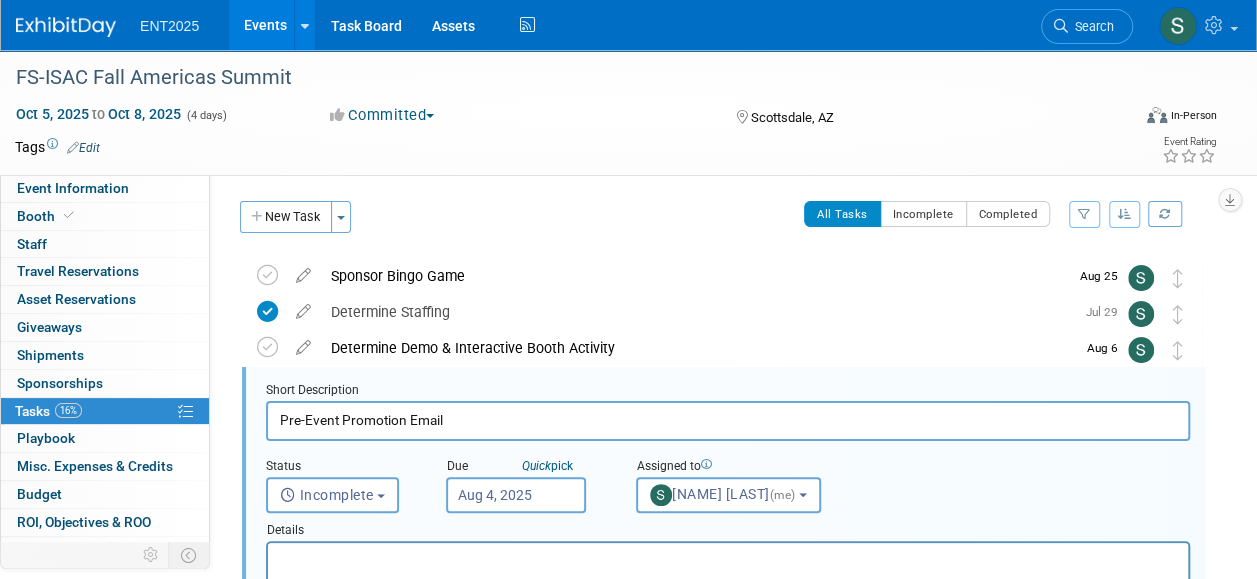 scroll, scrollTop: 74, scrollLeft: 0, axis: vertical 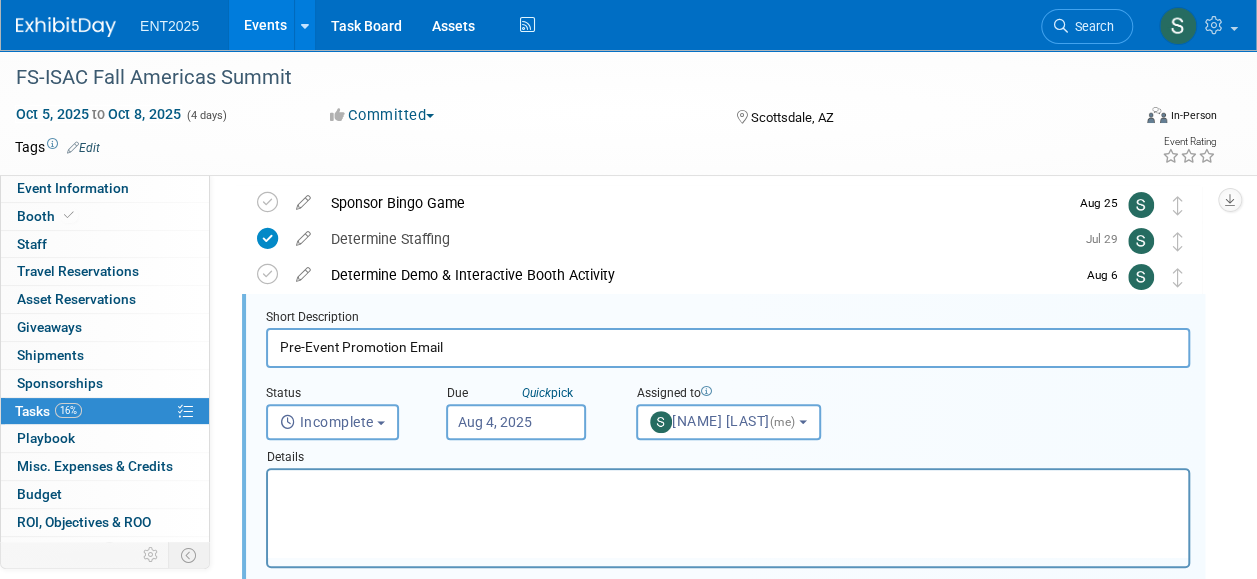 click on "Aug 4, 2025" at bounding box center [516, 422] 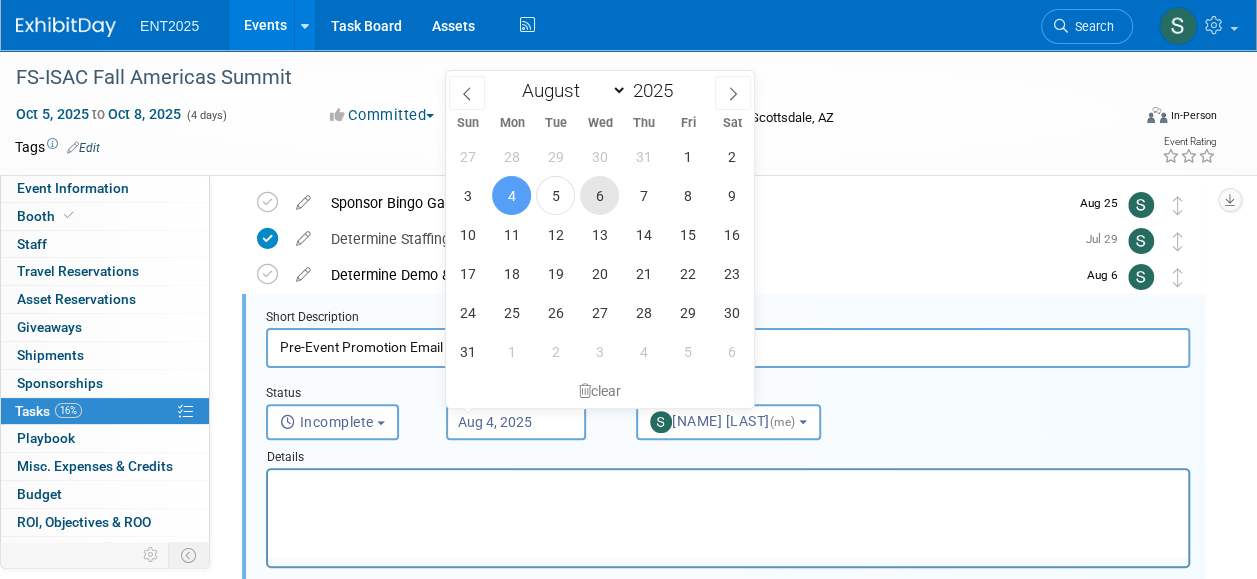 click on "6" at bounding box center (599, 195) 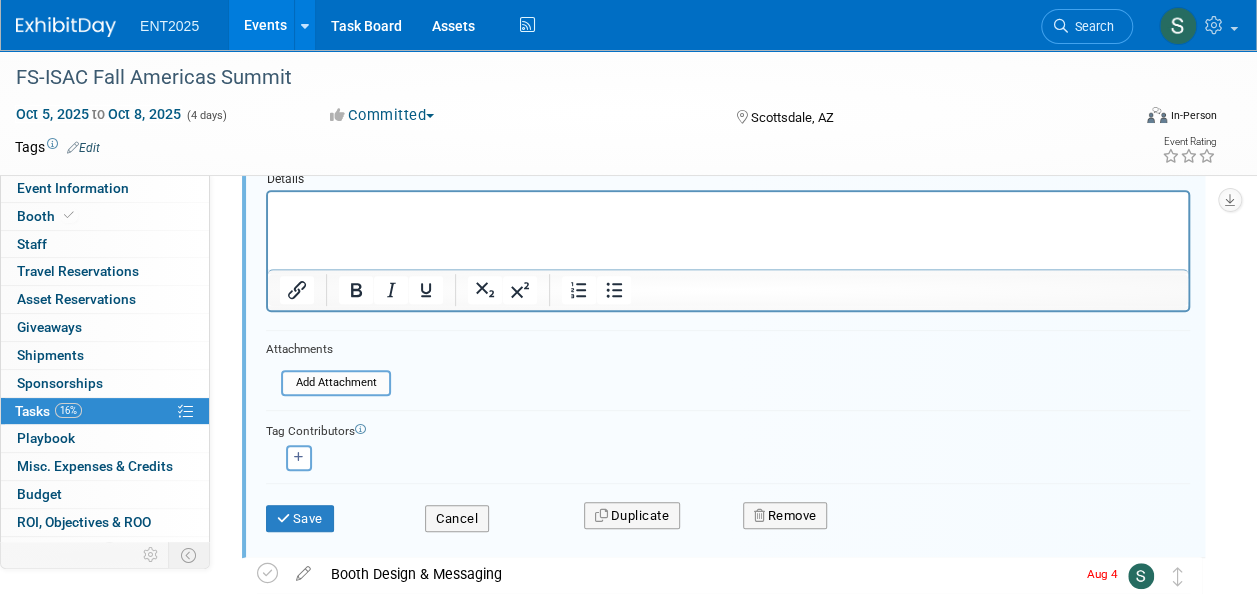 scroll, scrollTop: 380, scrollLeft: 0, axis: vertical 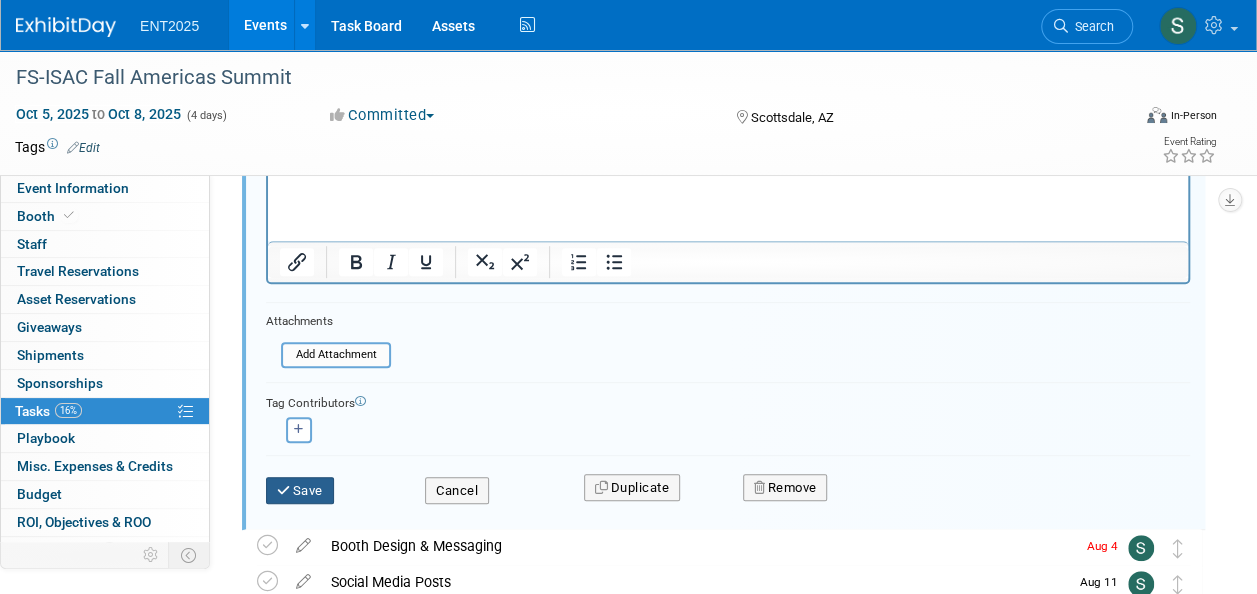click on "Save" at bounding box center (300, 491) 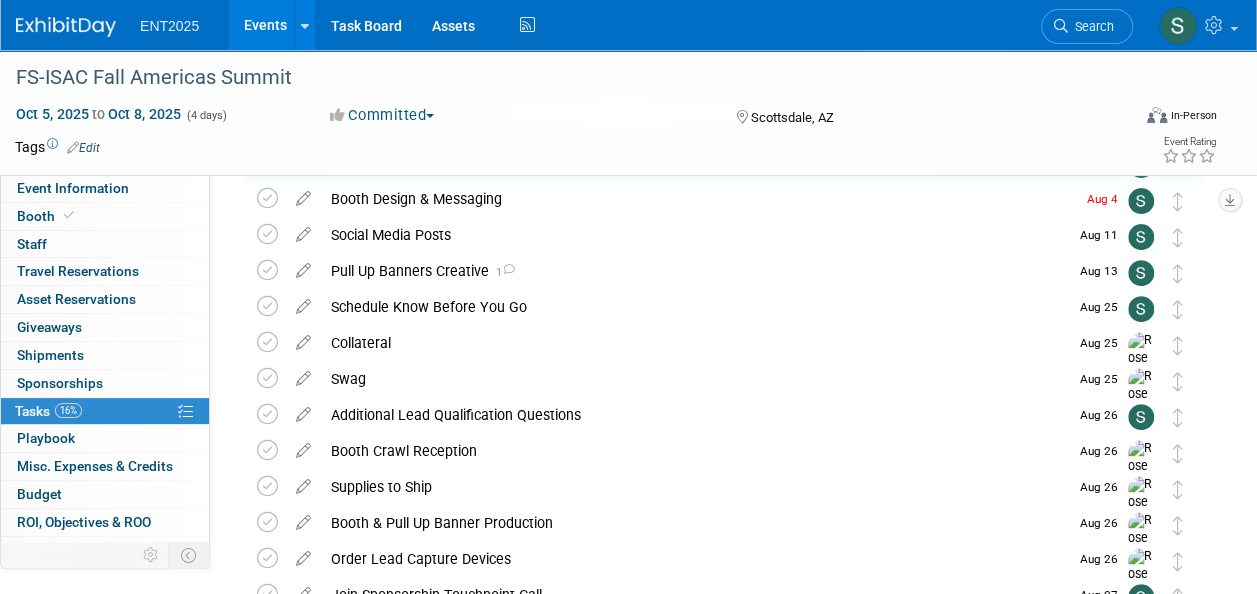 scroll, scrollTop: 190, scrollLeft: 0, axis: vertical 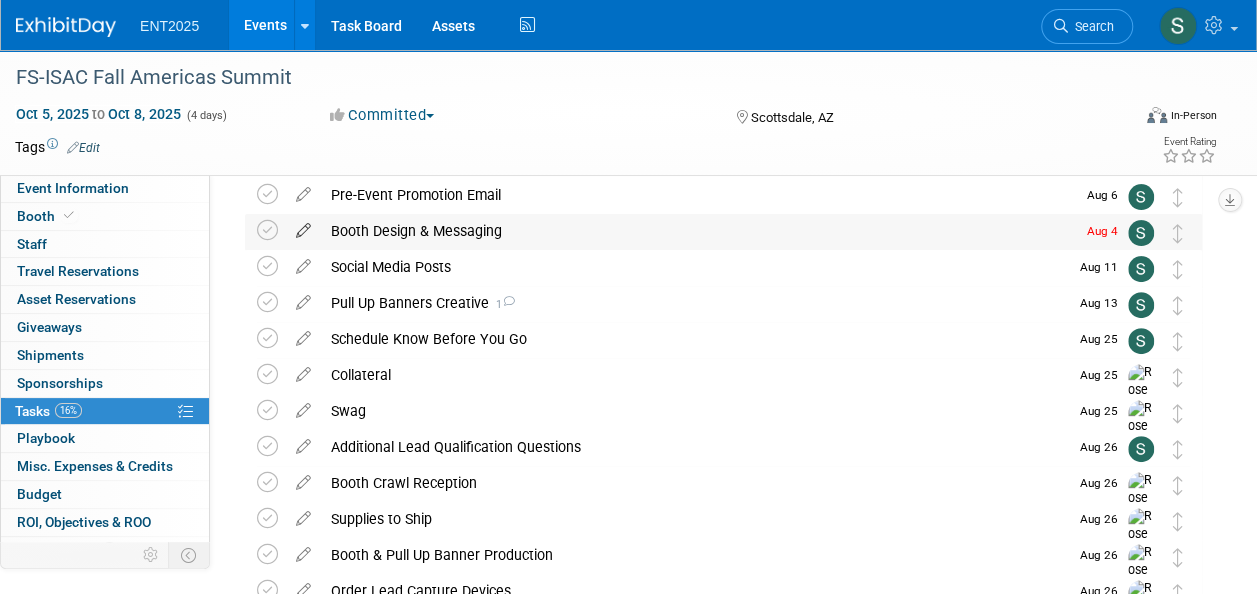click at bounding box center [303, 226] 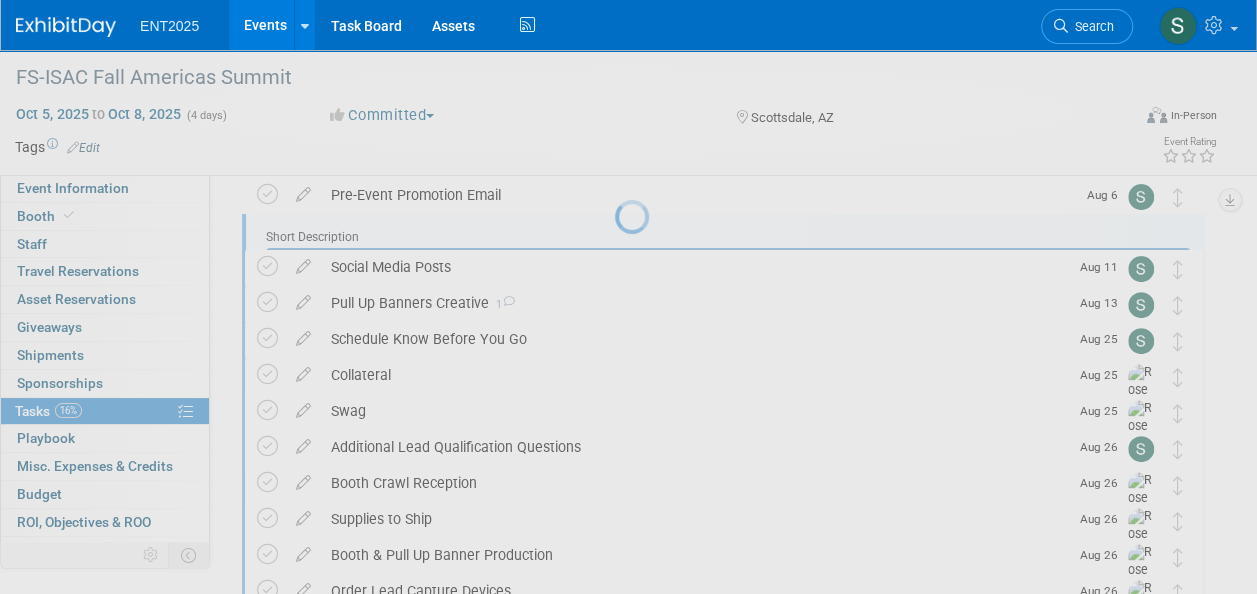 scroll, scrollTop: 0, scrollLeft: 0, axis: both 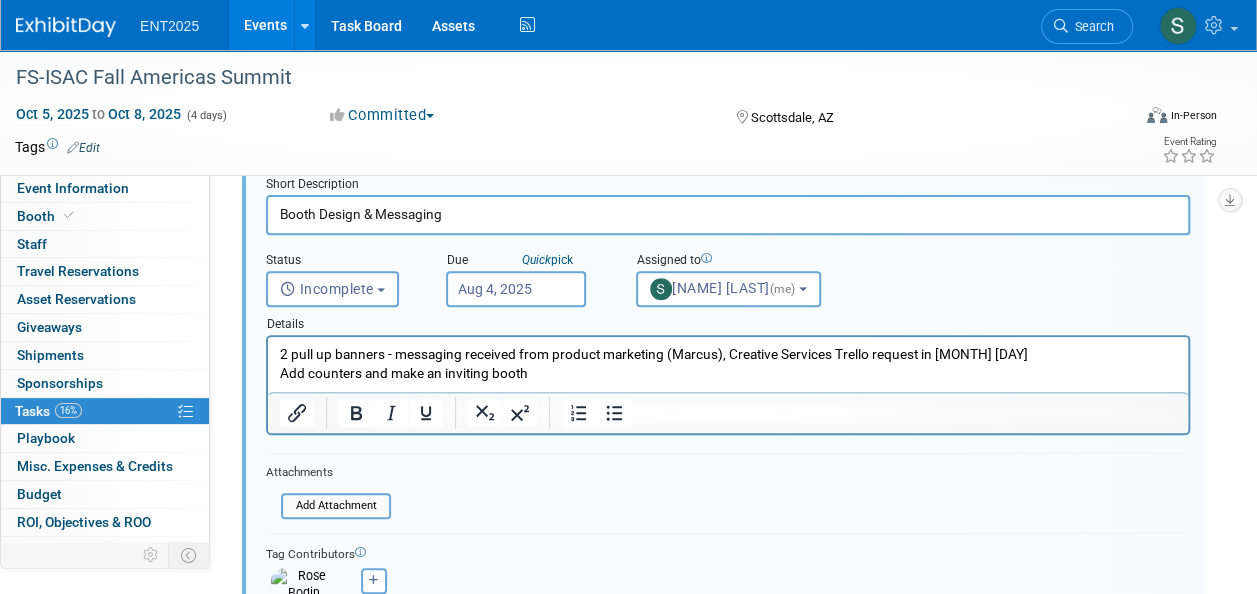 click on "Aug 4, 2025" at bounding box center (516, 289) 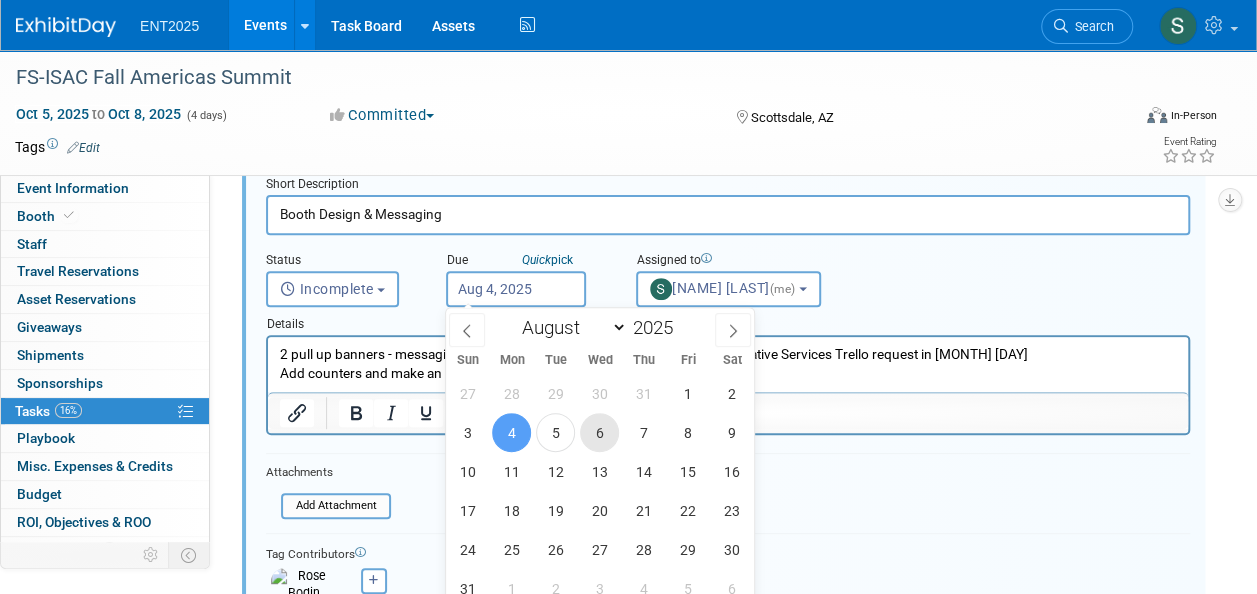 click on "6" at bounding box center [599, 432] 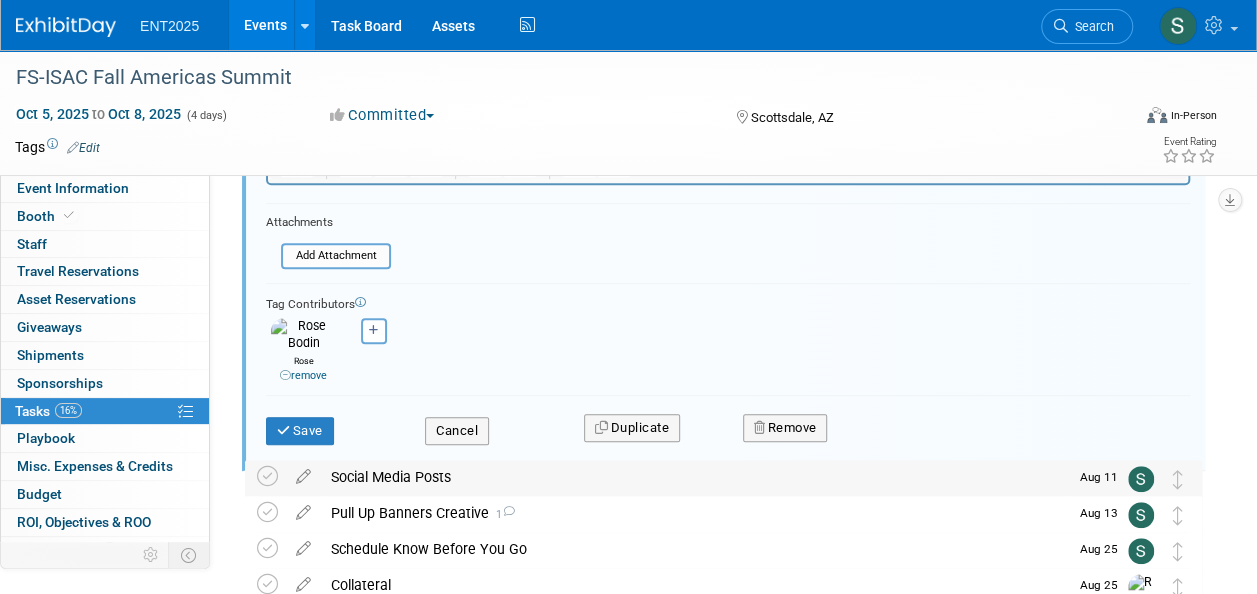 scroll, scrollTop: 530, scrollLeft: 0, axis: vertical 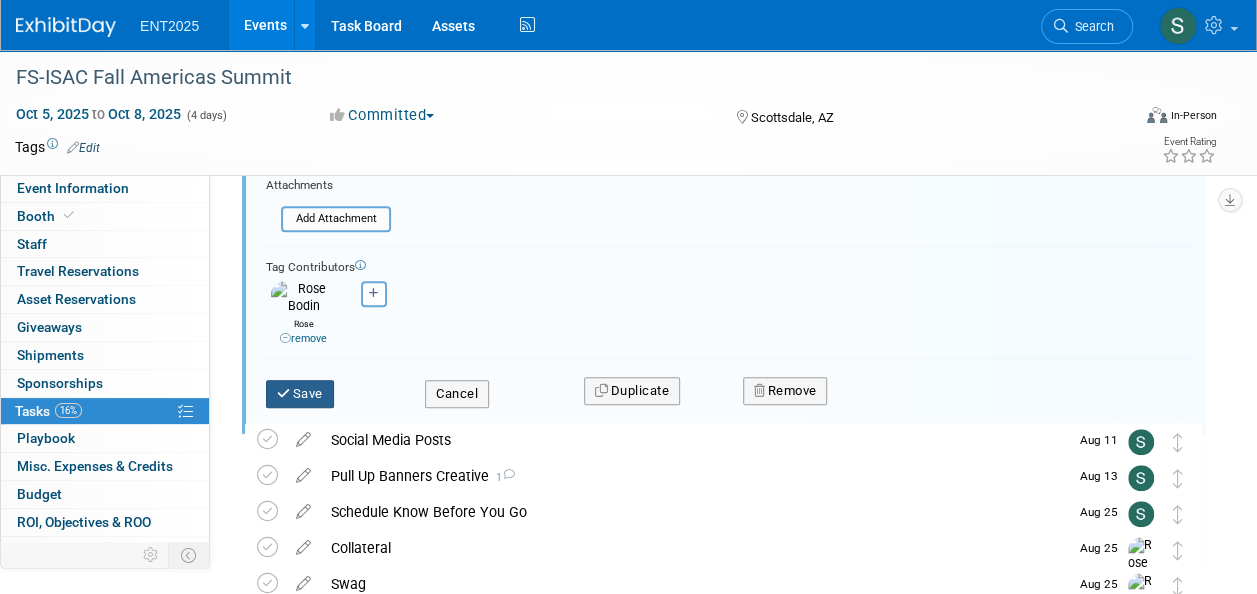 click on "Save" at bounding box center [300, 394] 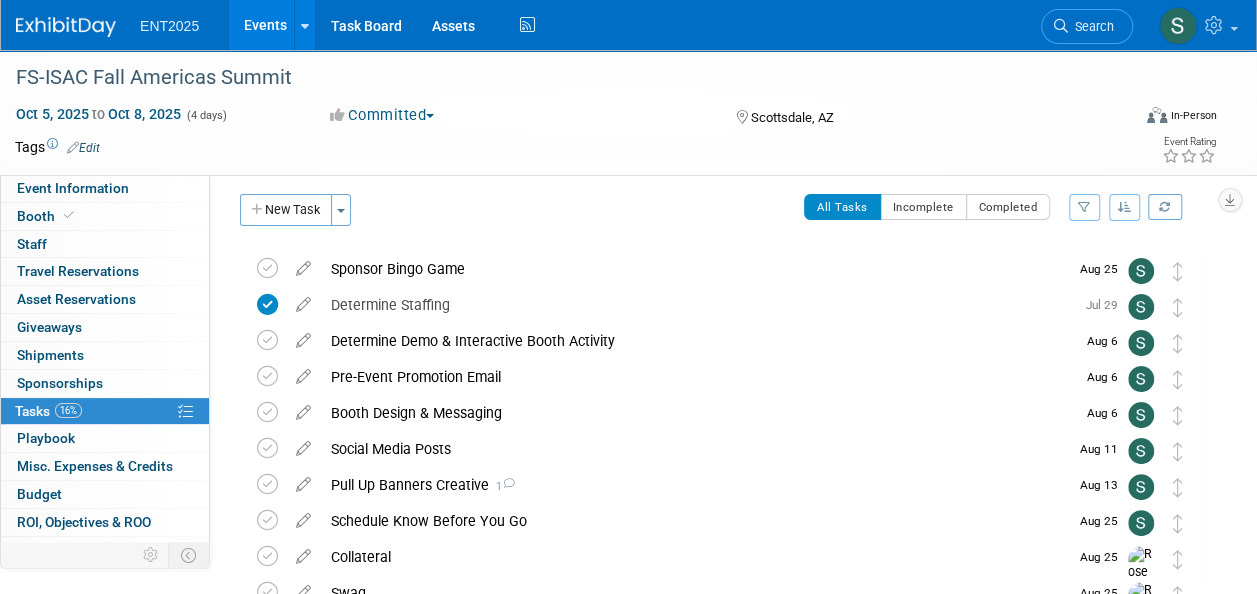 scroll, scrollTop: 0, scrollLeft: 0, axis: both 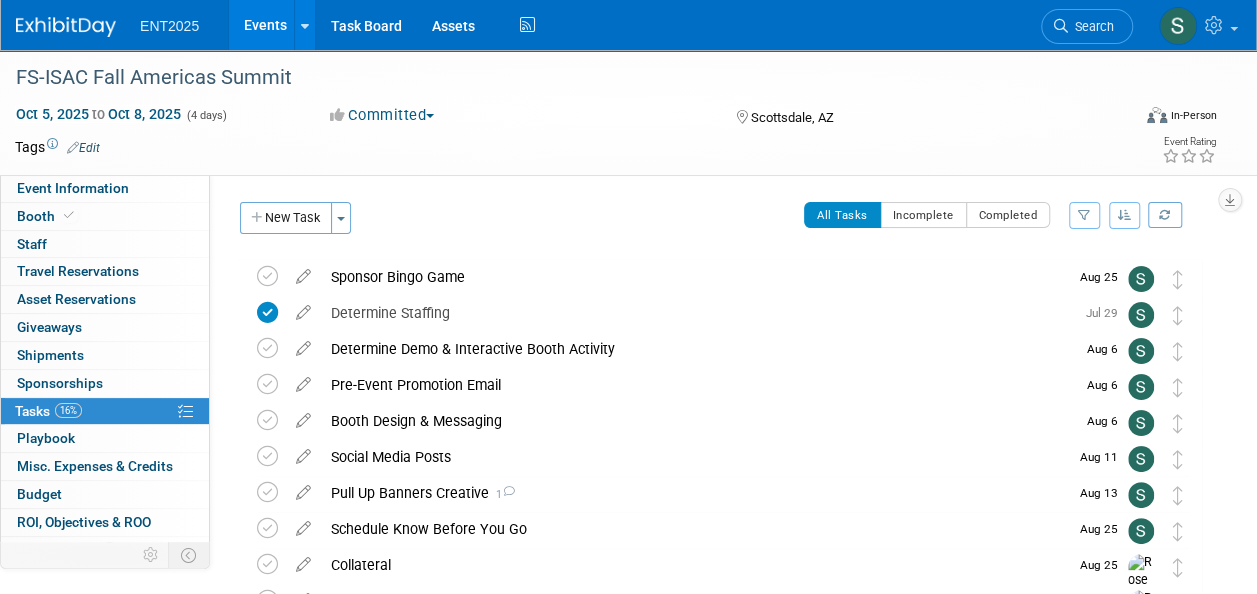 click on "Events" at bounding box center (265, 25) 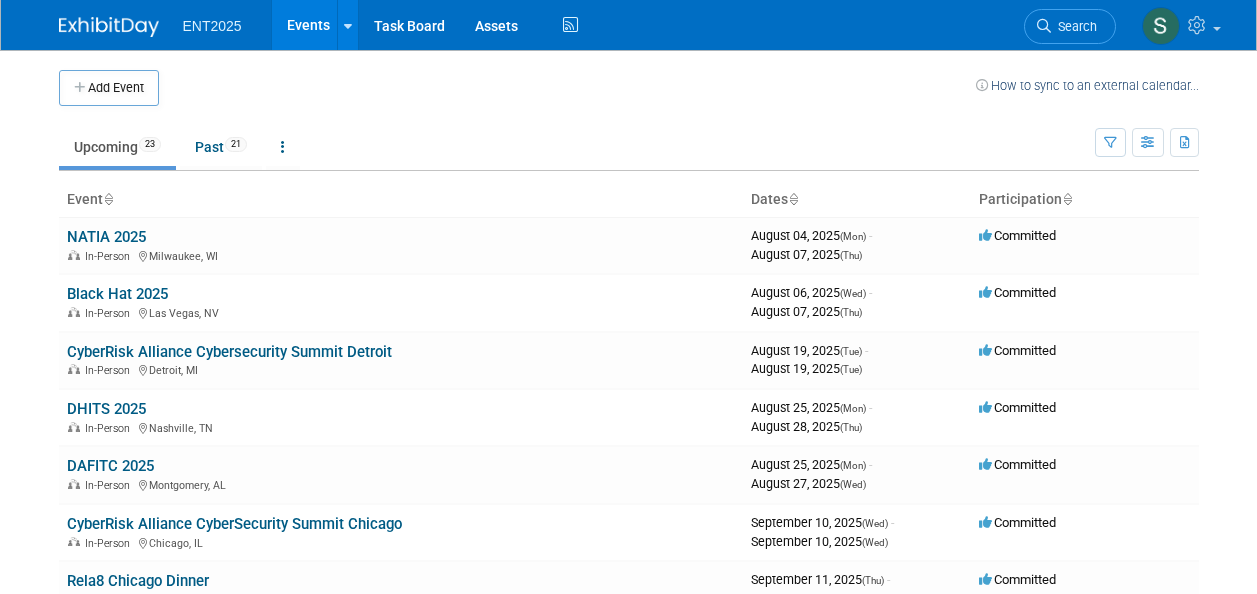 scroll, scrollTop: 0, scrollLeft: 0, axis: both 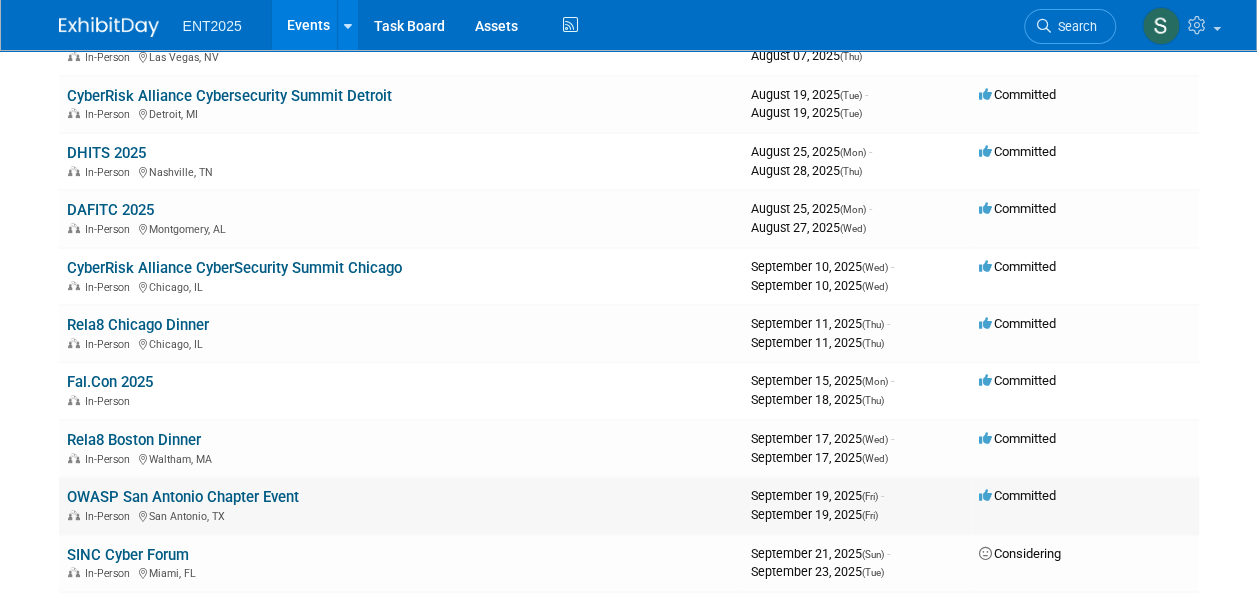 click on "OWASP San Antonio Chapter Event" at bounding box center [183, 497] 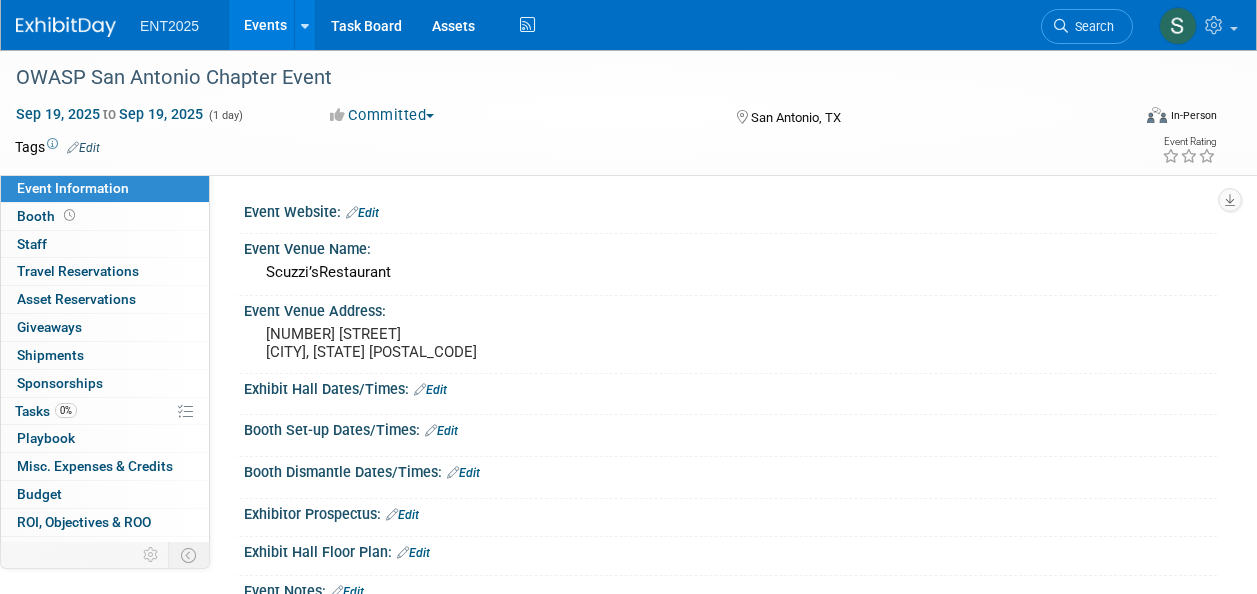 scroll, scrollTop: 0, scrollLeft: 0, axis: both 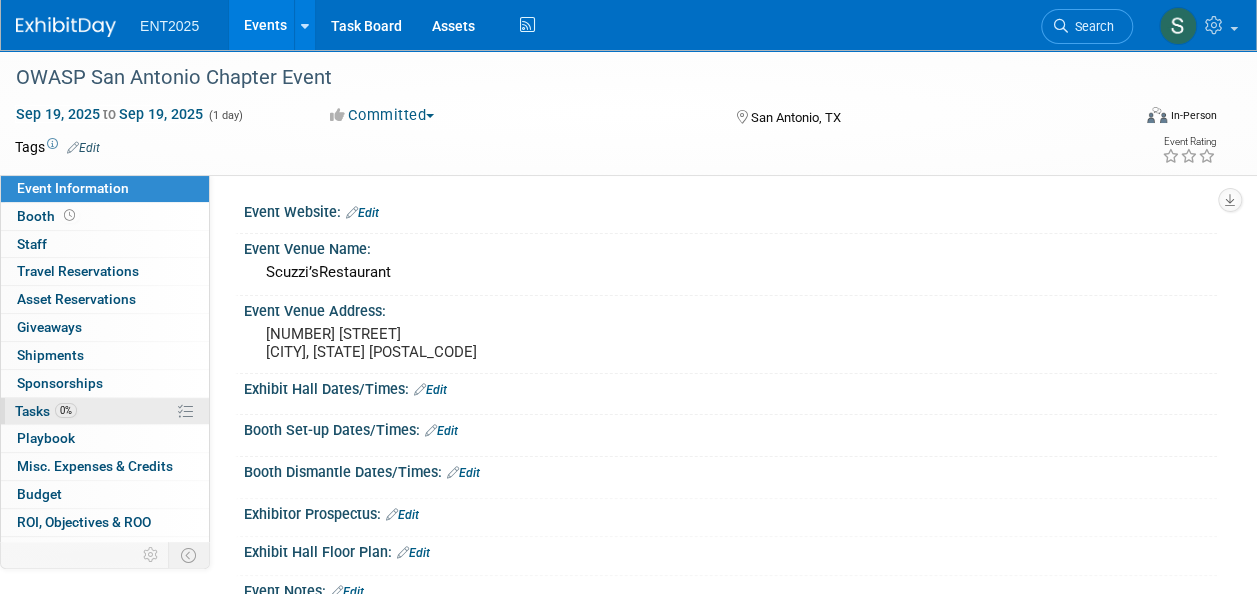 click on "Tasks 0%" at bounding box center [46, 411] 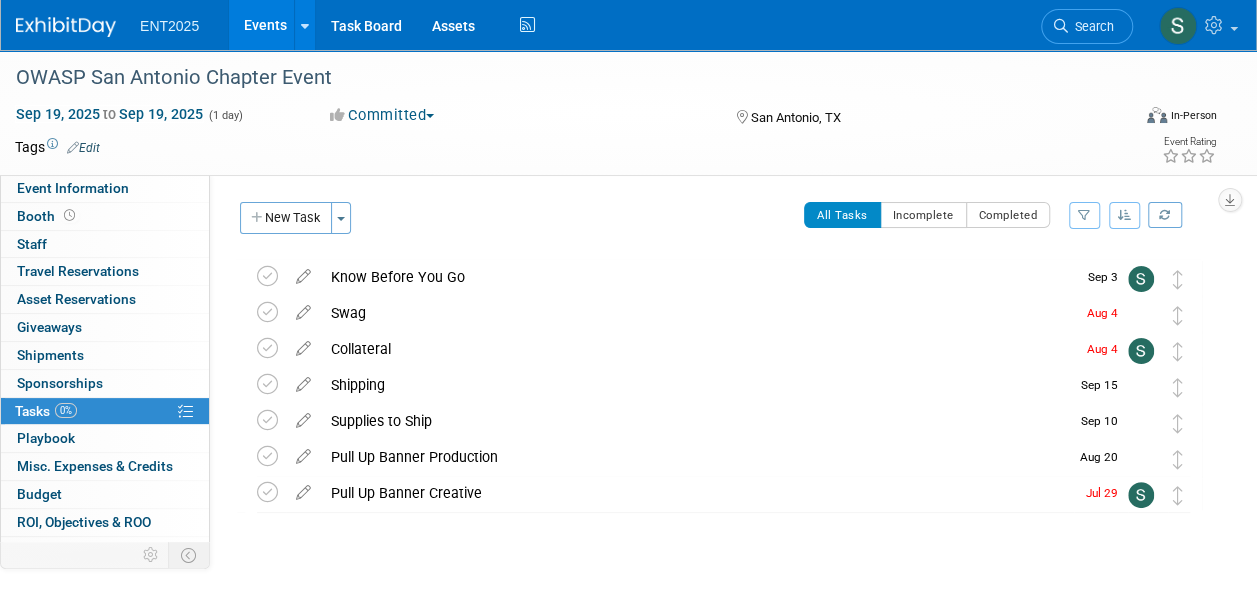 click at bounding box center (303, 344) 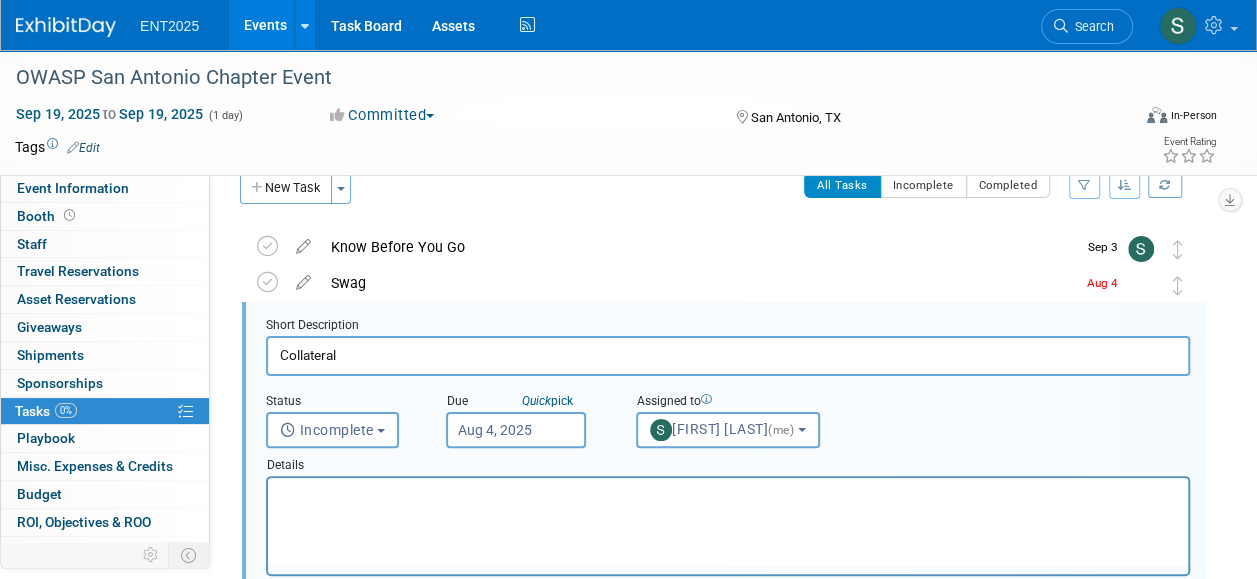 scroll, scrollTop: 38, scrollLeft: 0, axis: vertical 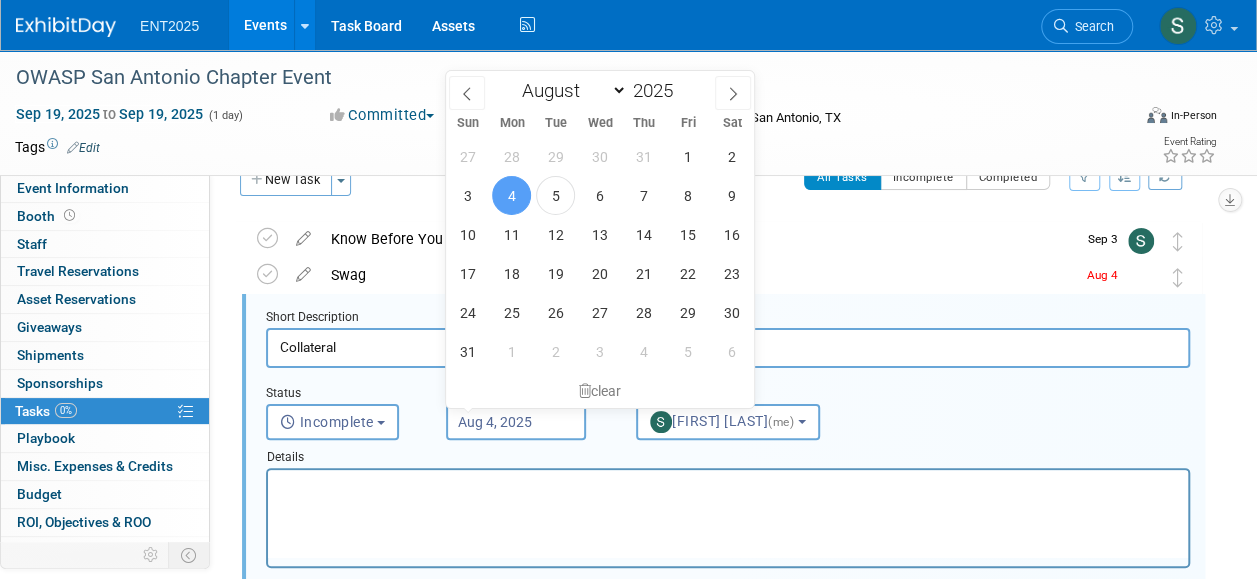 click on "Aug 4, 2025" at bounding box center (516, 422) 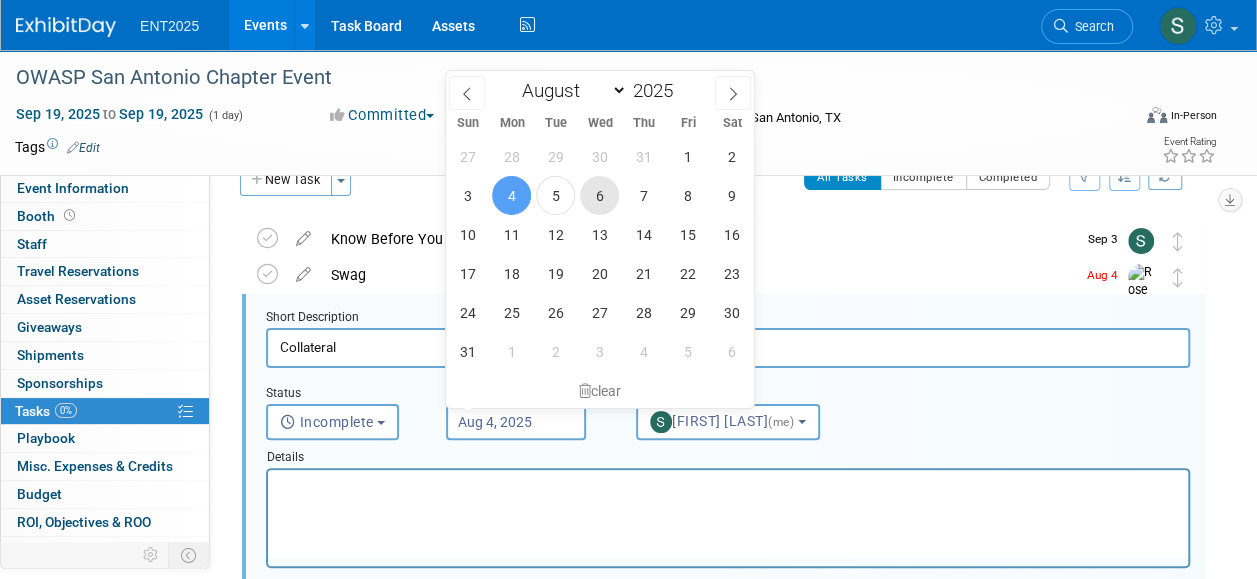 click on "6" at bounding box center [599, 195] 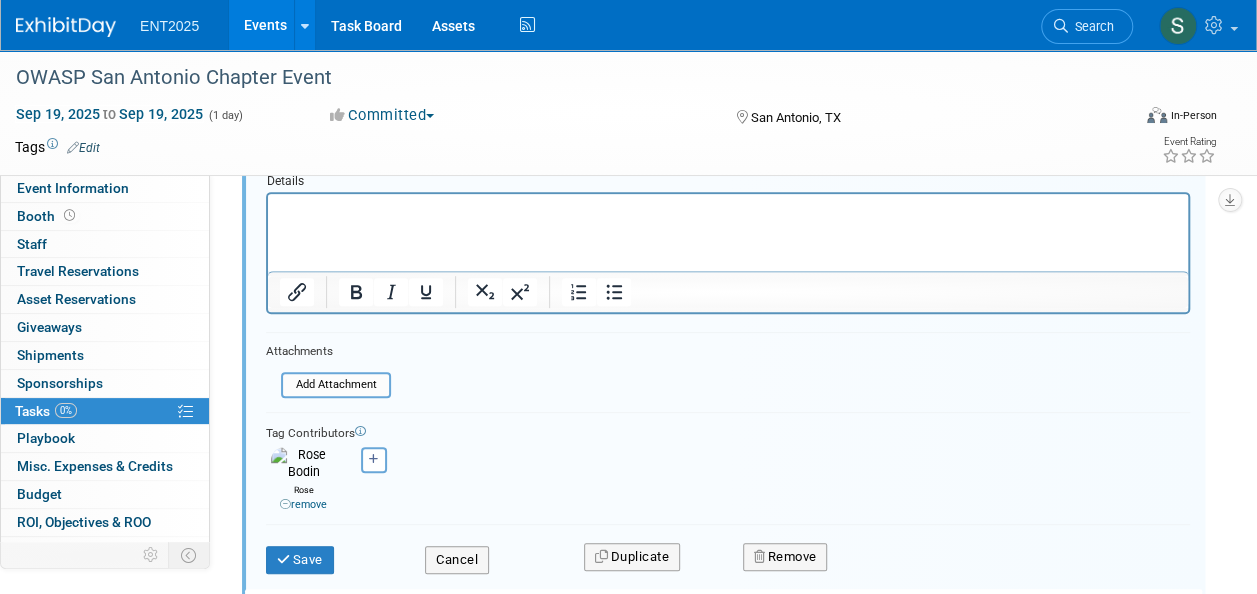 scroll, scrollTop: 322, scrollLeft: 0, axis: vertical 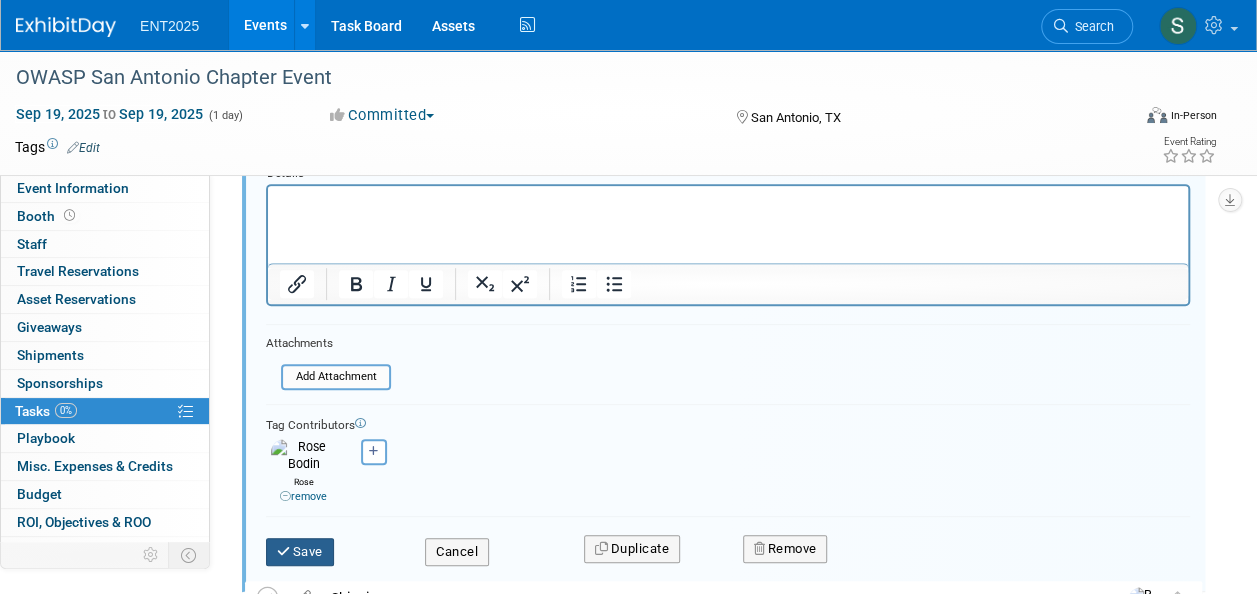 click on "Save" at bounding box center (300, 552) 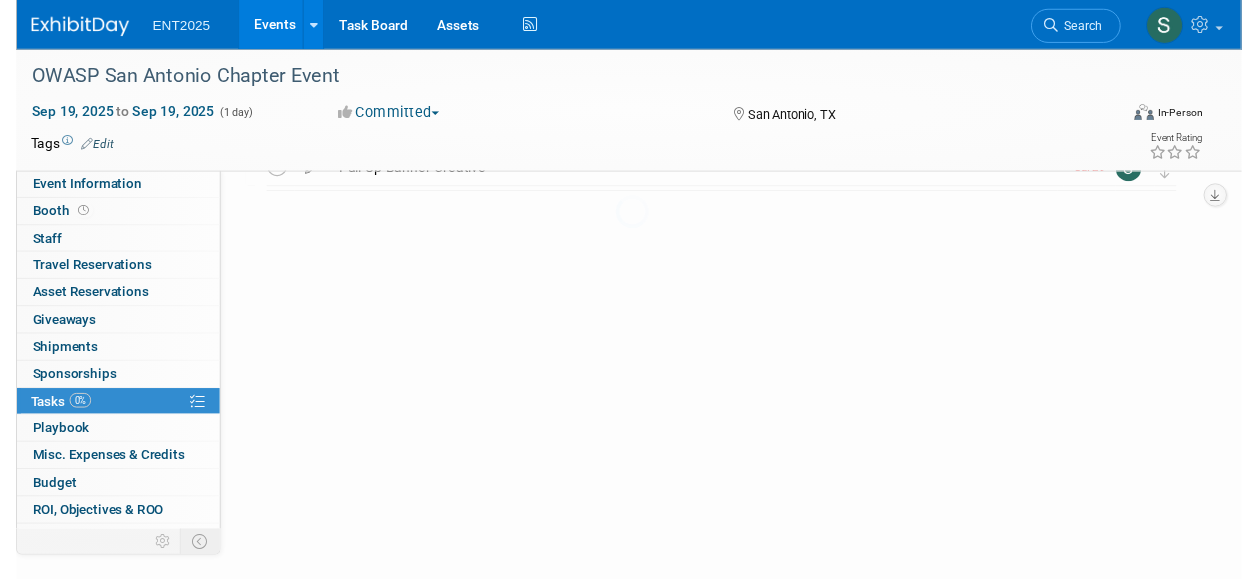 scroll, scrollTop: 39, scrollLeft: 0, axis: vertical 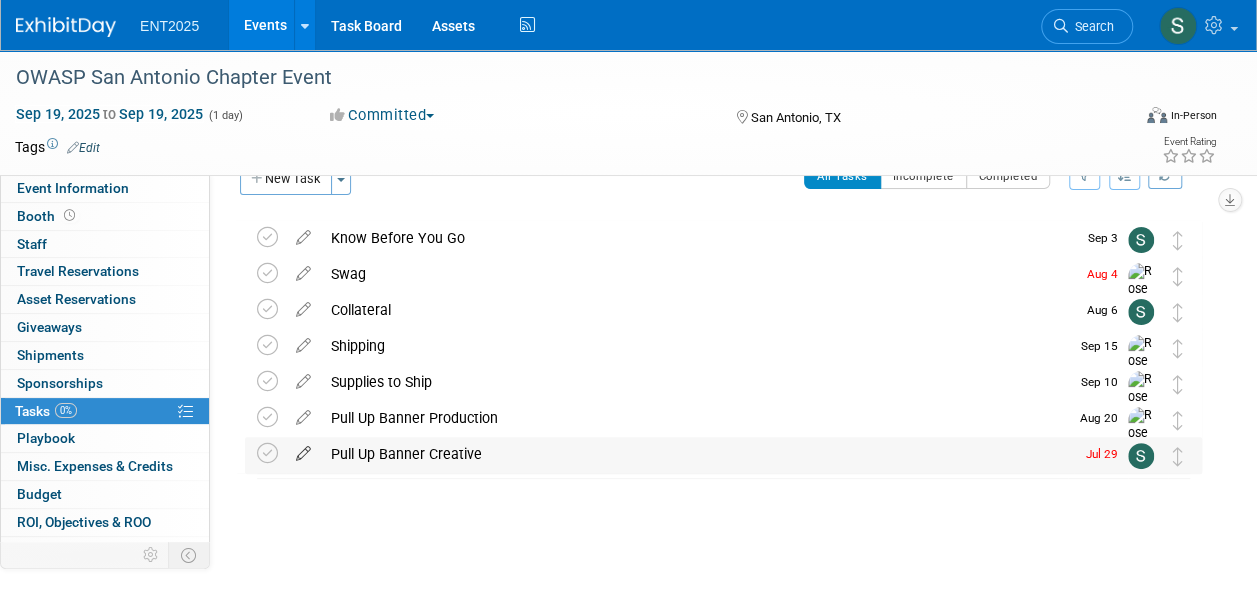 click at bounding box center [303, 449] 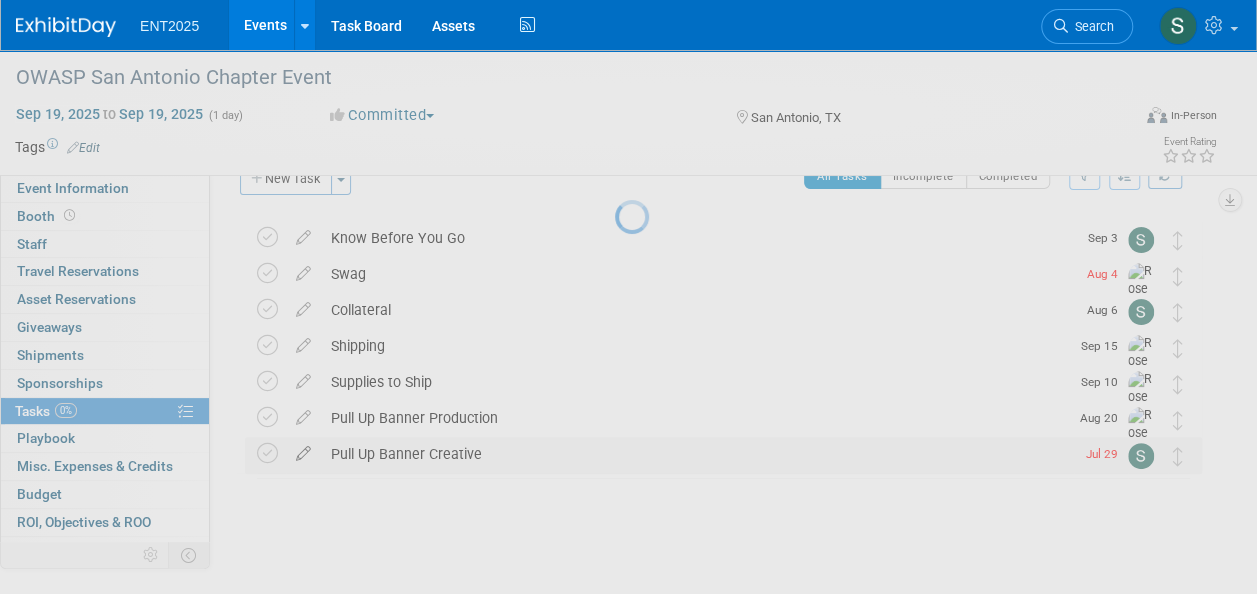 select on "6" 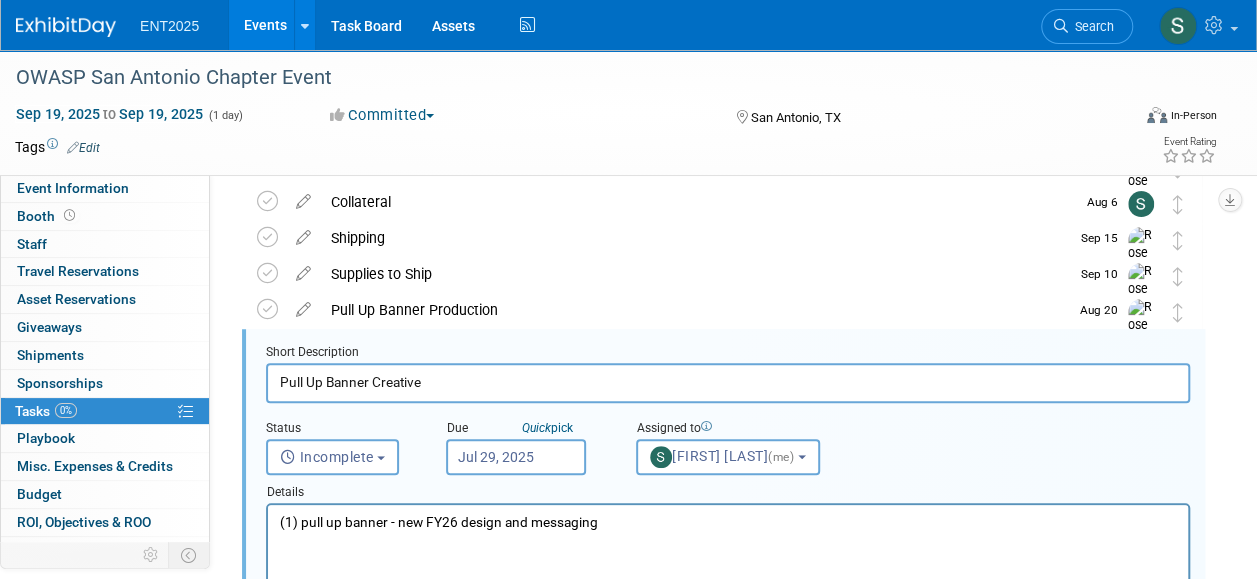 scroll, scrollTop: 182, scrollLeft: 0, axis: vertical 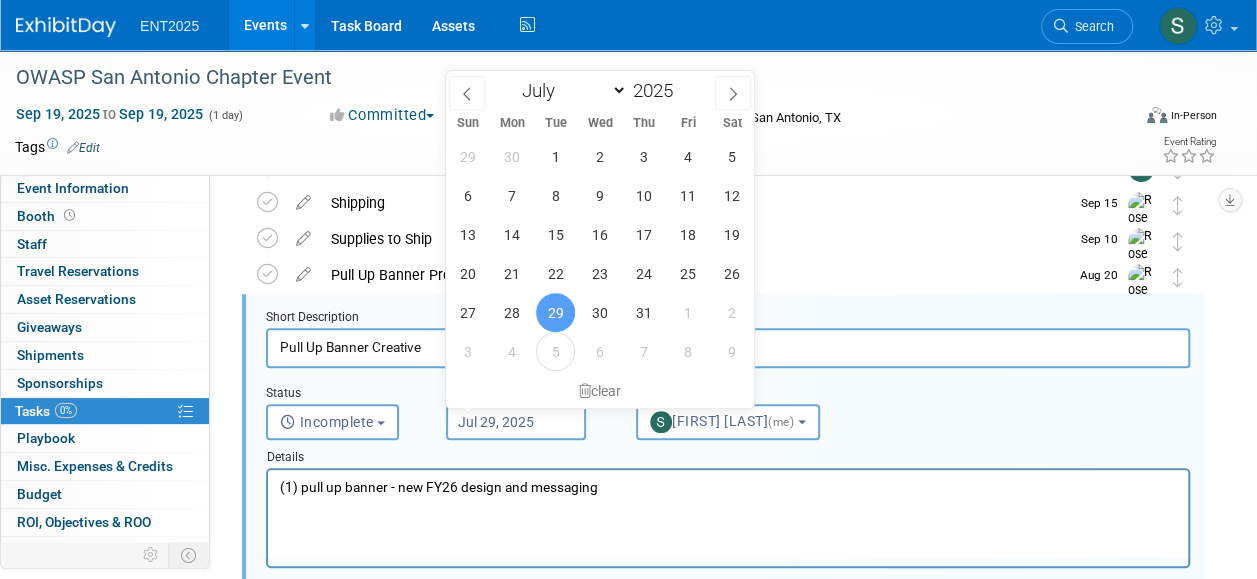 click on "Jul 29, 2025" at bounding box center [516, 422] 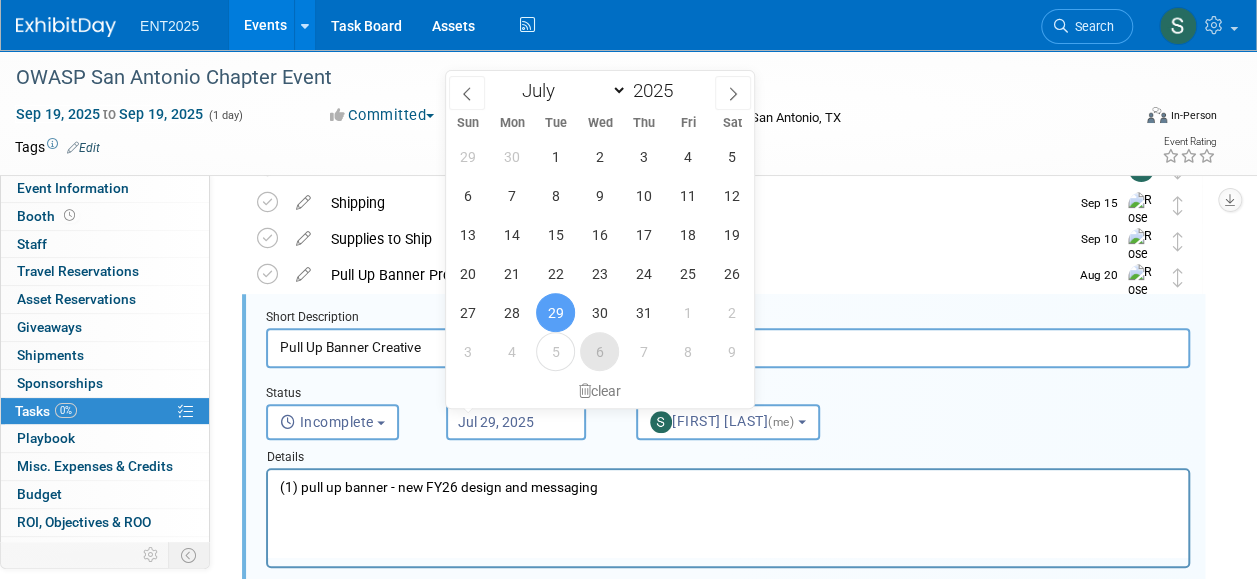 click on "6" at bounding box center (599, 351) 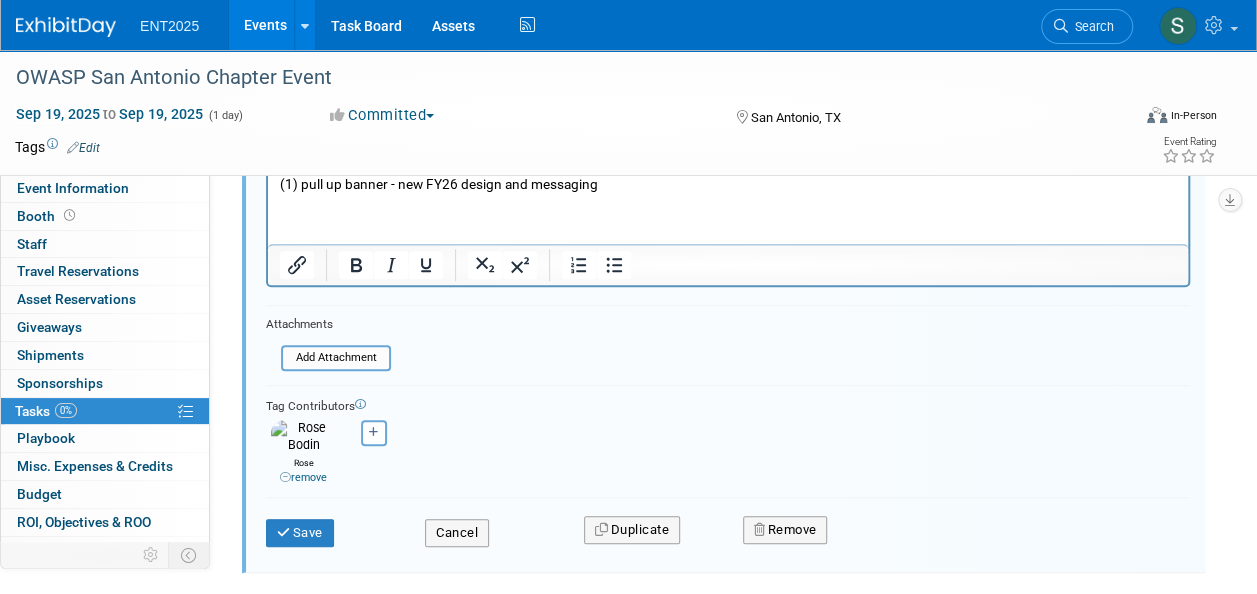 scroll, scrollTop: 500, scrollLeft: 0, axis: vertical 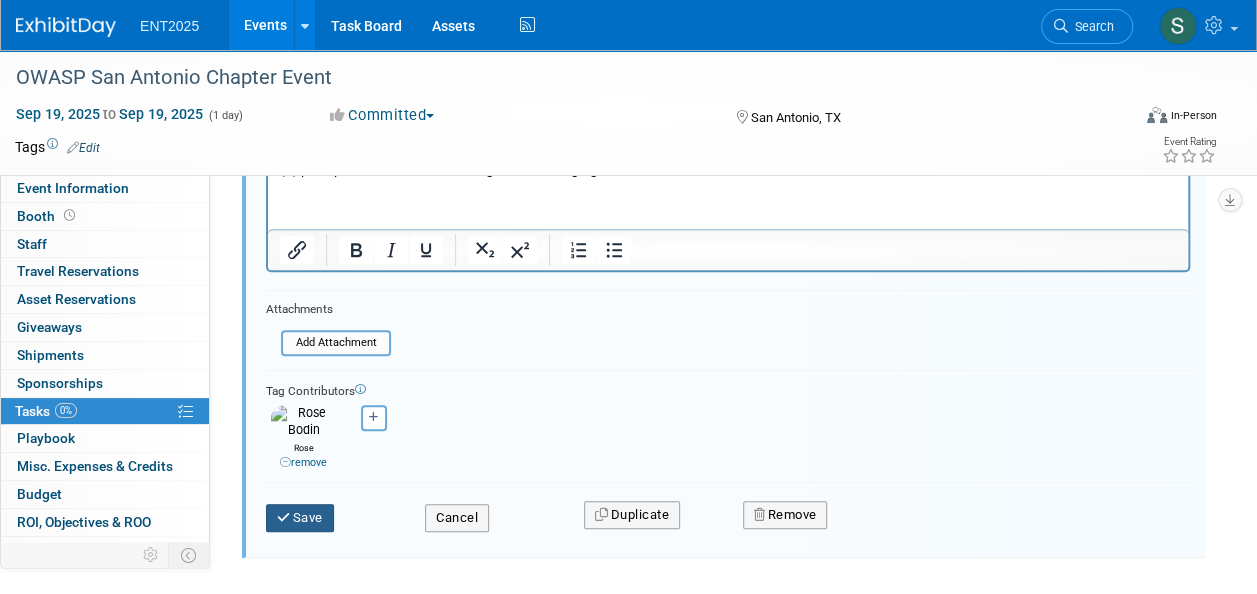 click on "Save" at bounding box center (300, 518) 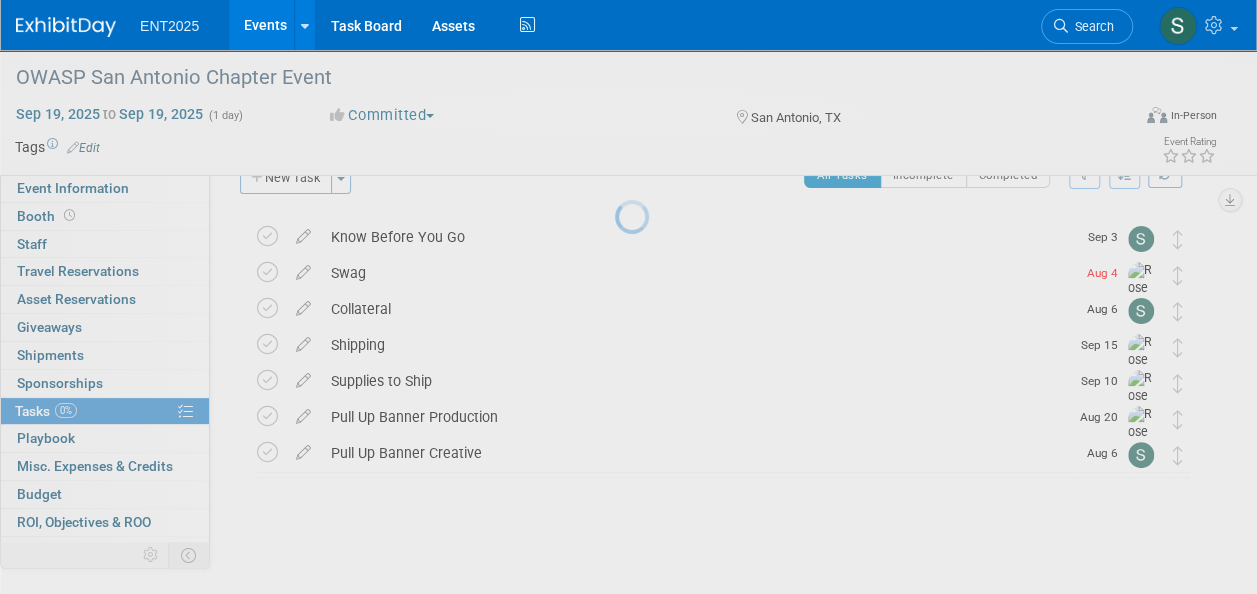 scroll, scrollTop: 39, scrollLeft: 0, axis: vertical 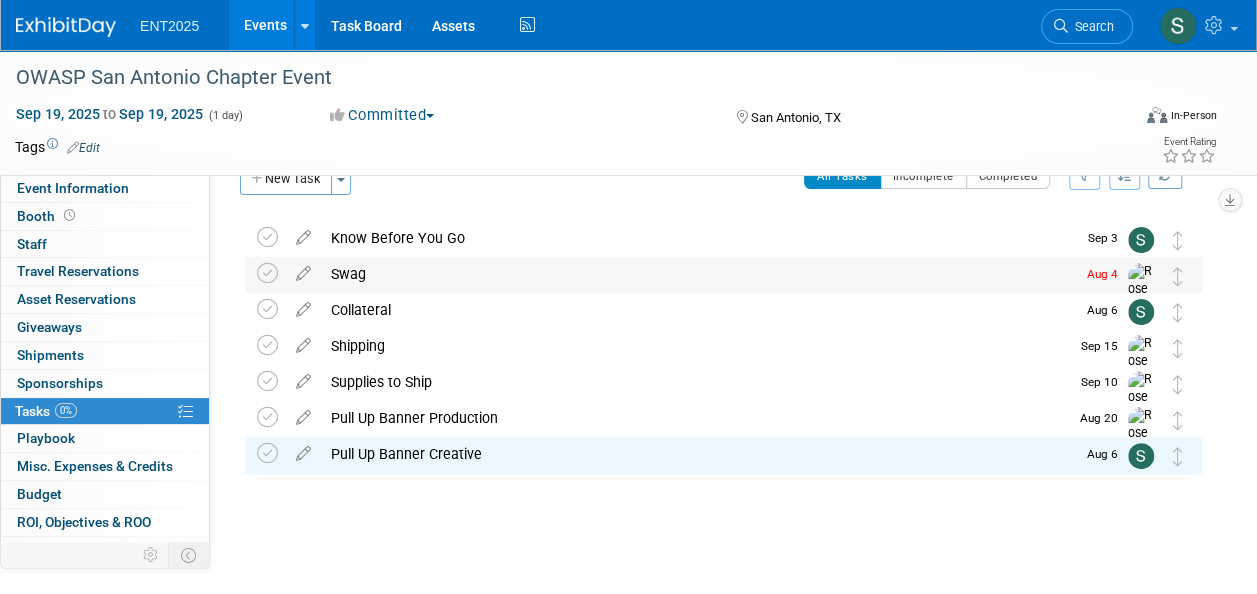 click on "Swag" at bounding box center (698, 274) 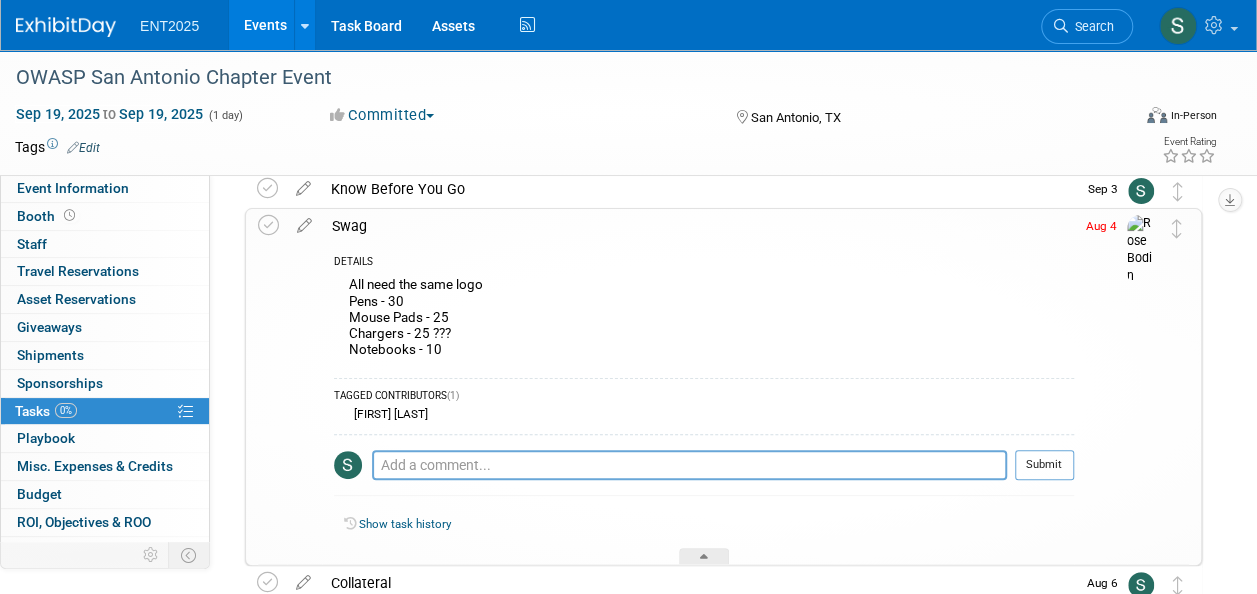 scroll, scrollTop: 83, scrollLeft: 0, axis: vertical 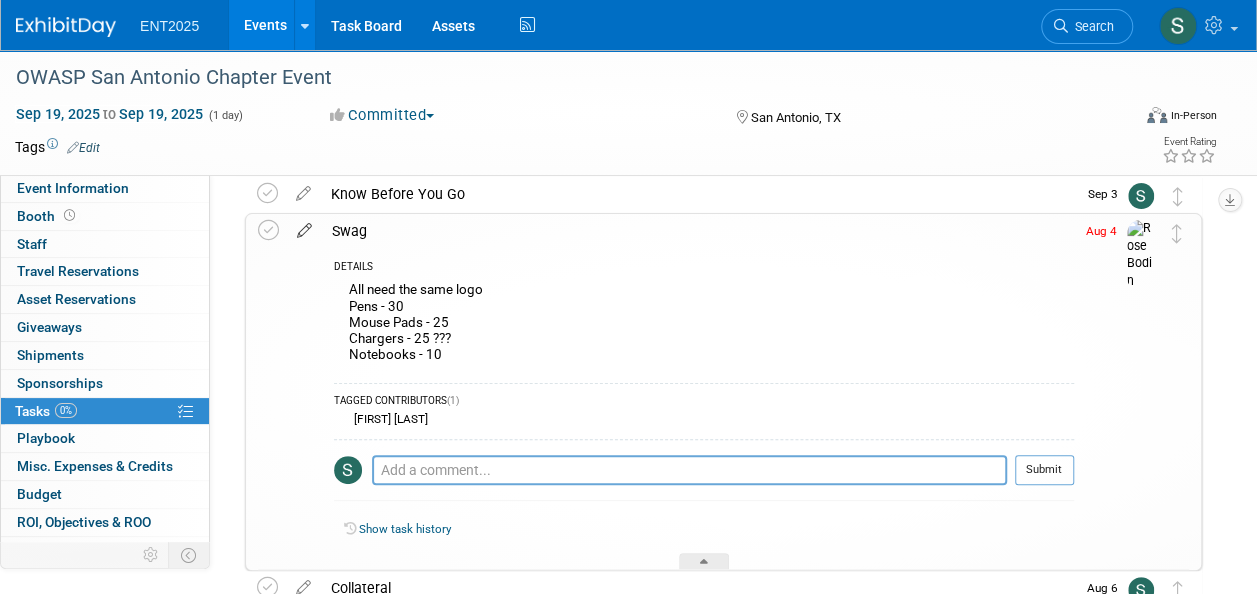 click at bounding box center (304, 226) 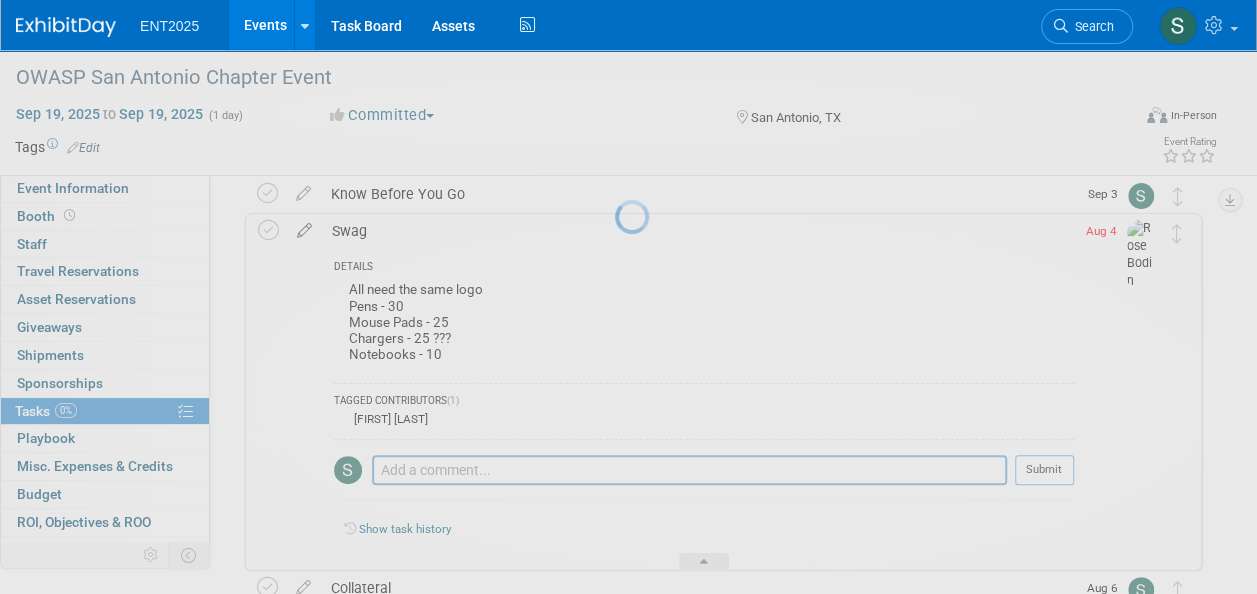 select on "7" 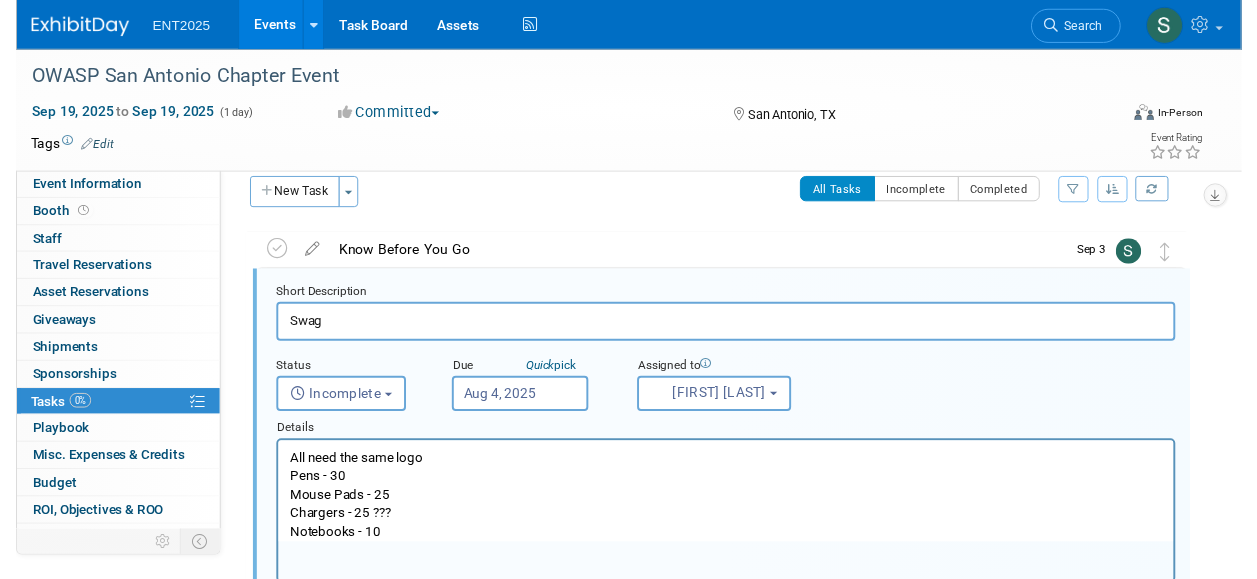 scroll, scrollTop: 3, scrollLeft: 0, axis: vertical 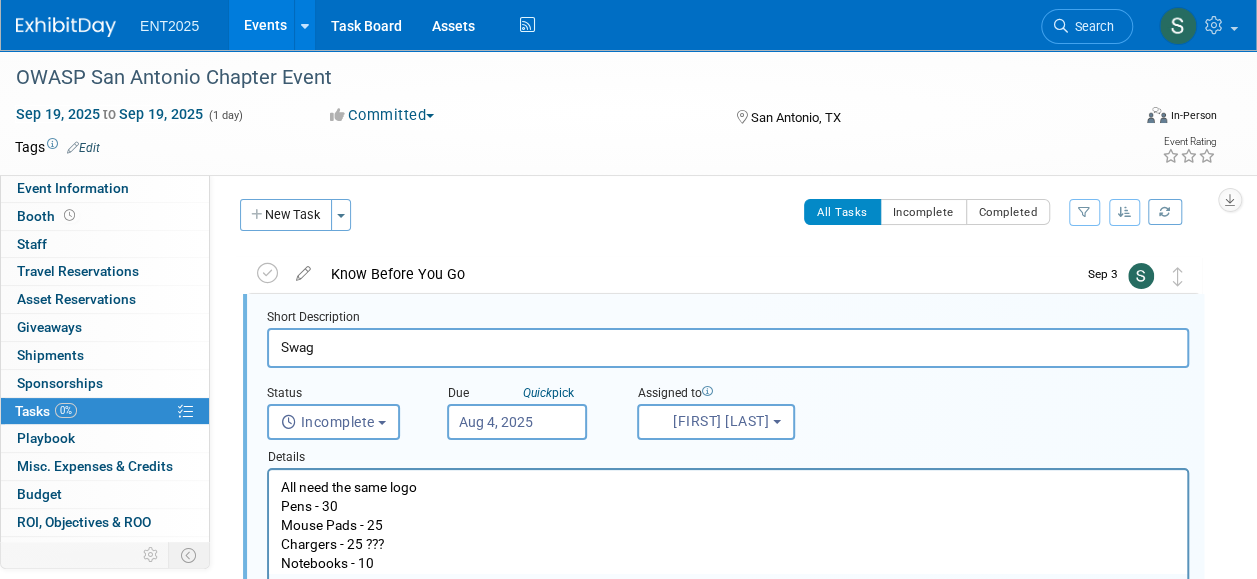 click on "Aug 4, 2025" at bounding box center (517, 422) 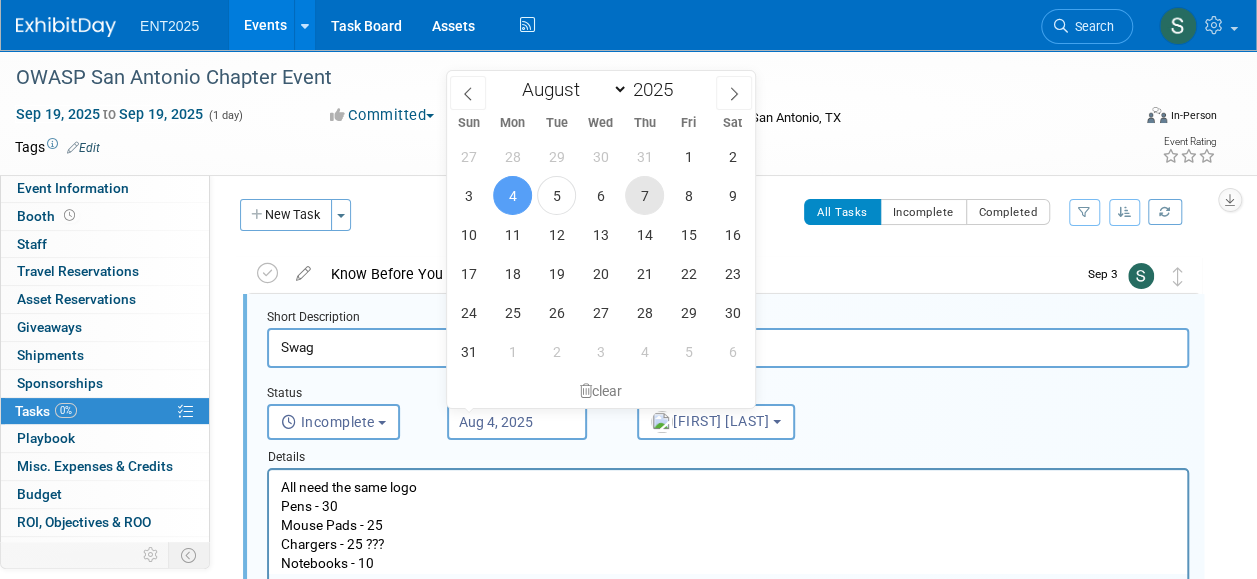 click on "7" at bounding box center [644, 195] 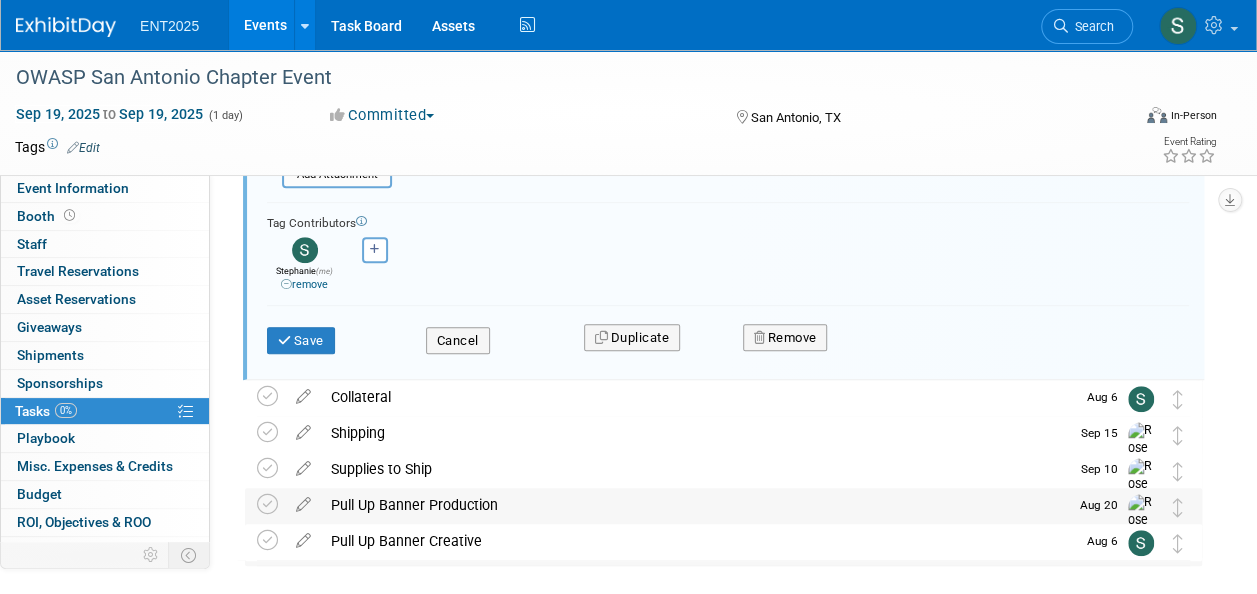 scroll, scrollTop: 524, scrollLeft: 0, axis: vertical 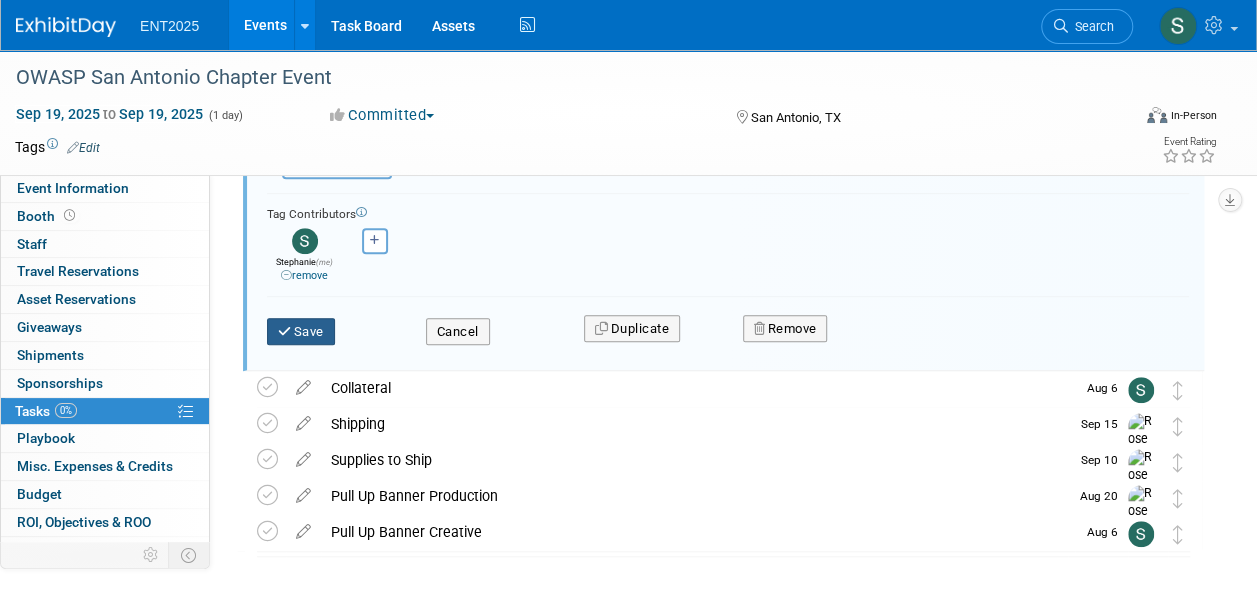 click on "Save" at bounding box center [301, 332] 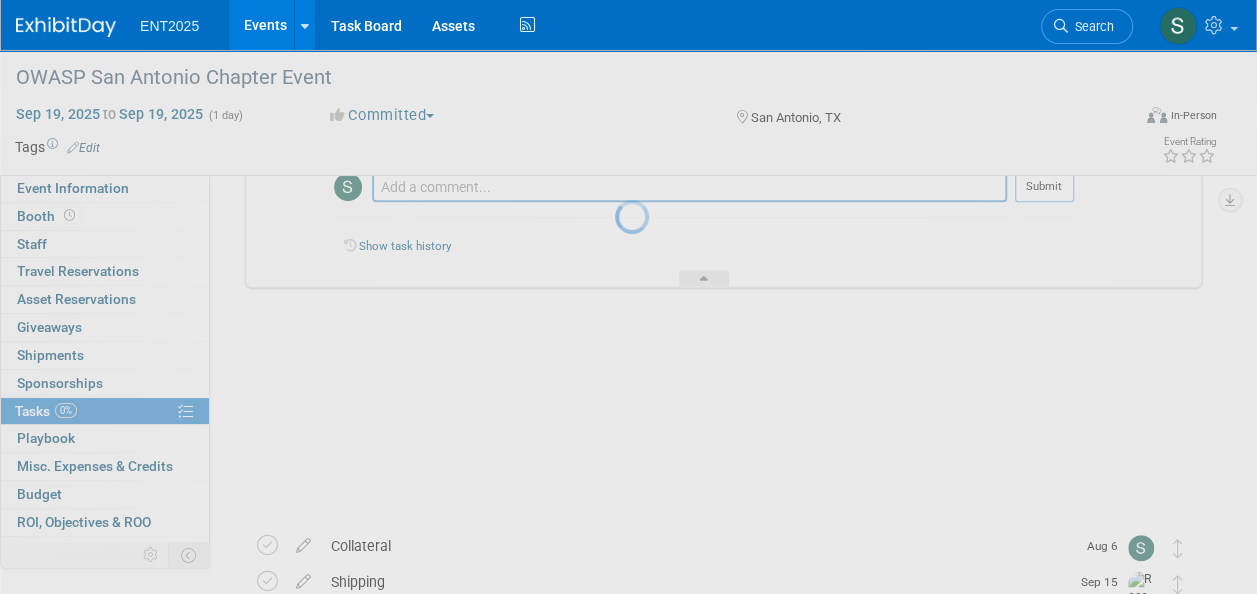 scroll, scrollTop: 361, scrollLeft: 0, axis: vertical 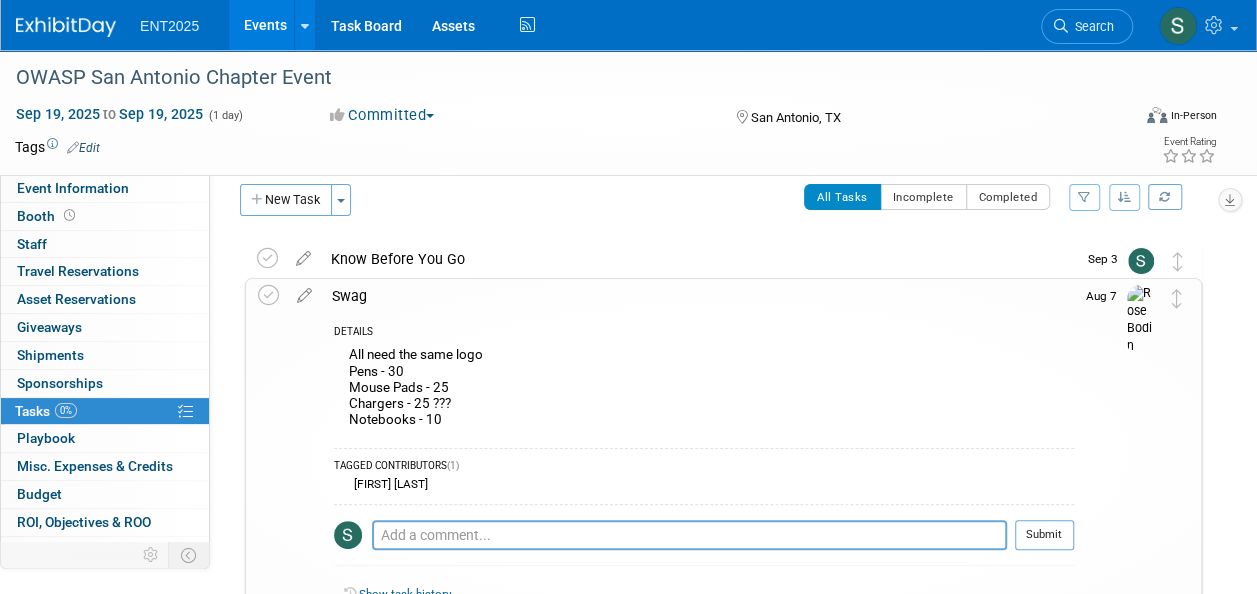click on "Swag" at bounding box center [698, 296] 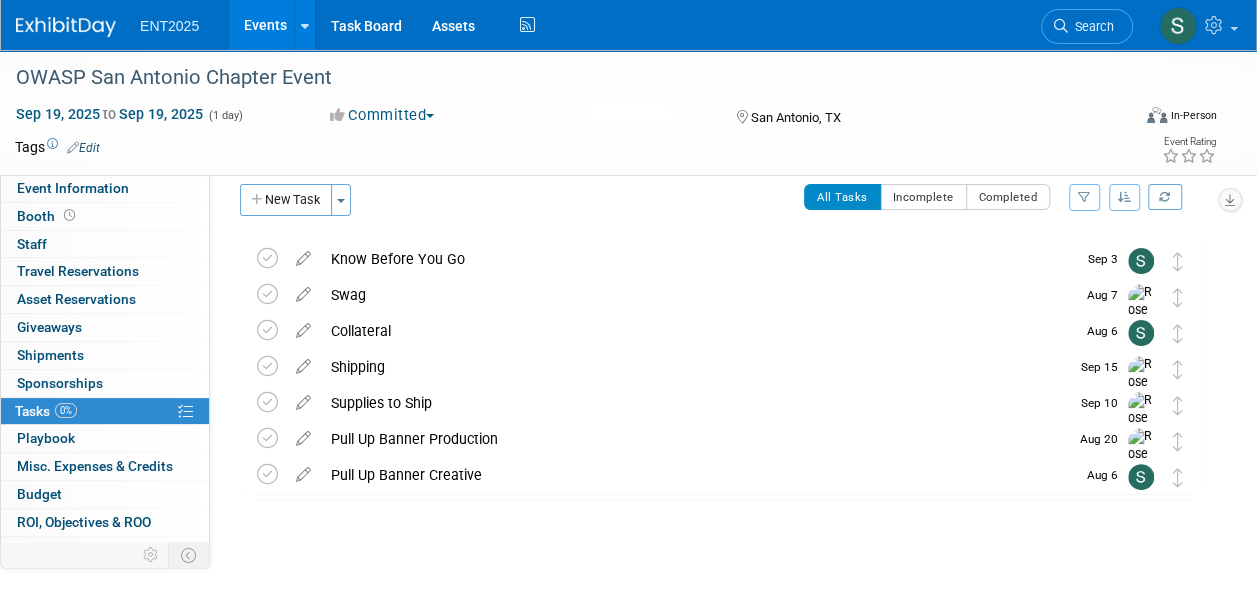 click on "Events" at bounding box center [265, 25] 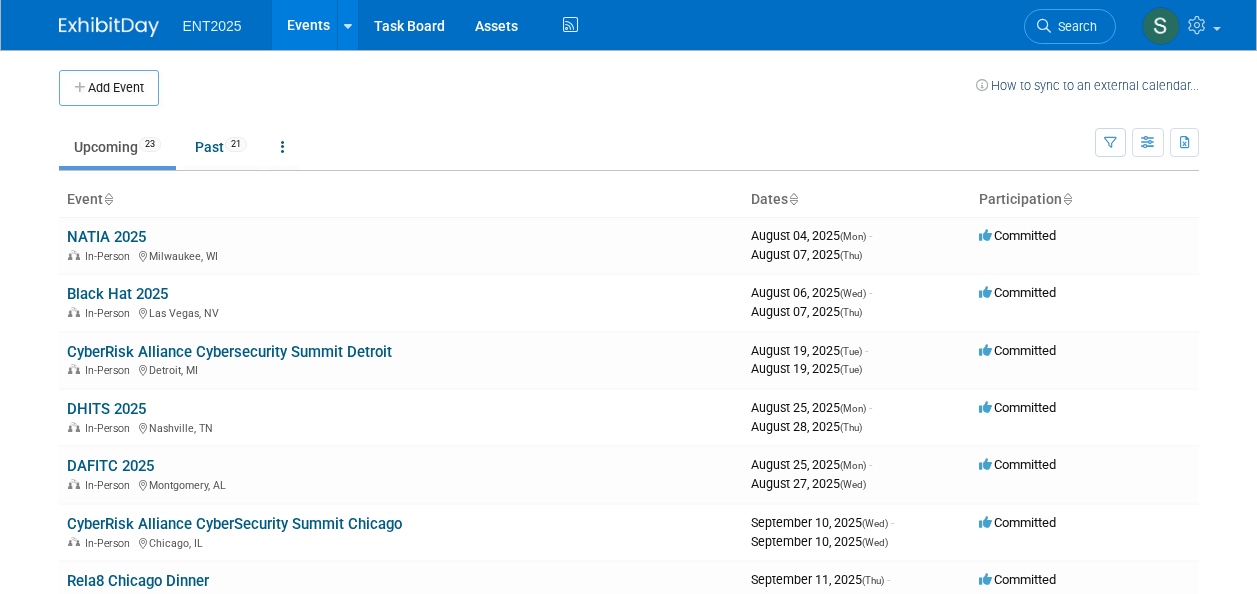 scroll, scrollTop: 0, scrollLeft: 0, axis: both 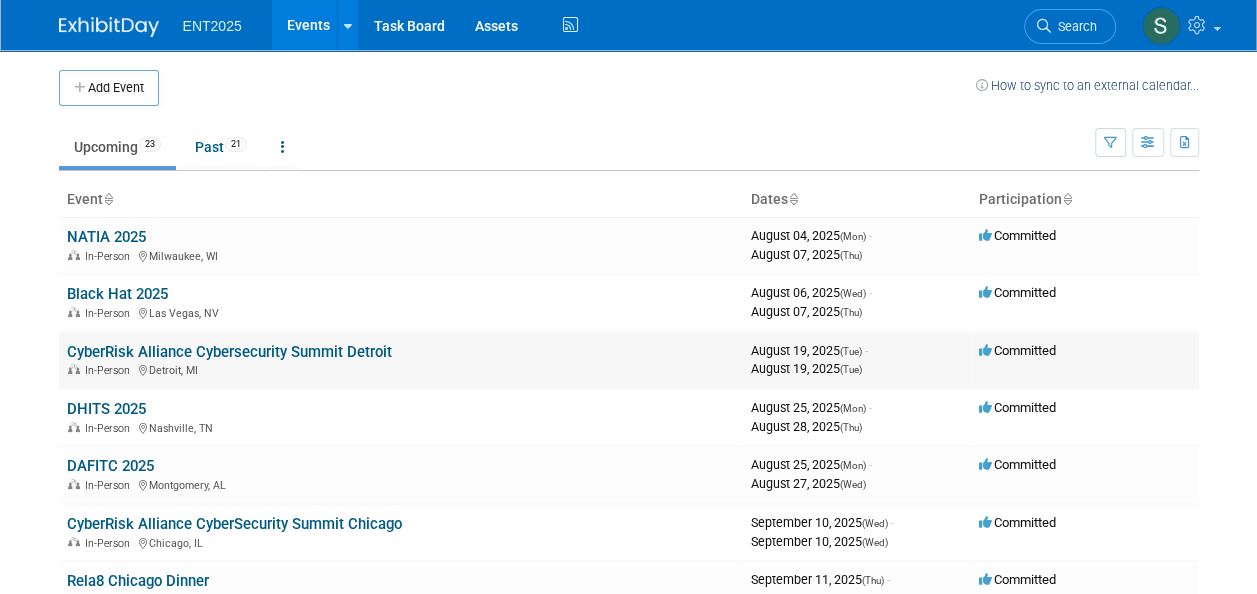 click on "CyberRisk Alliance Cybersecurity Summit Detroit" at bounding box center [229, 352] 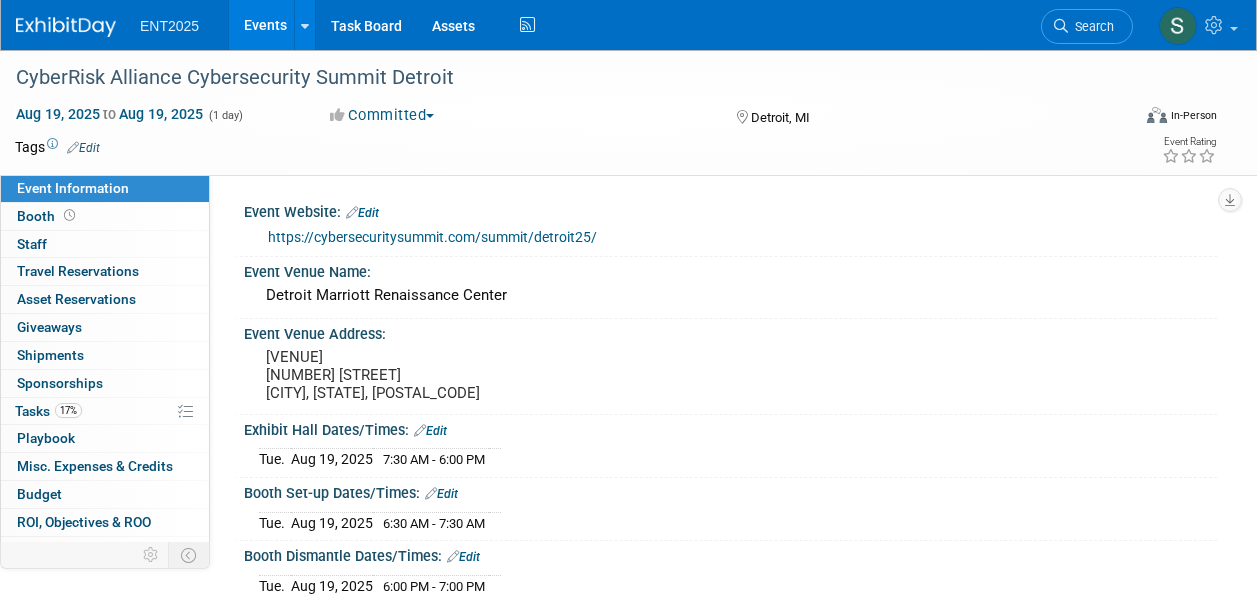 scroll, scrollTop: 0, scrollLeft: 0, axis: both 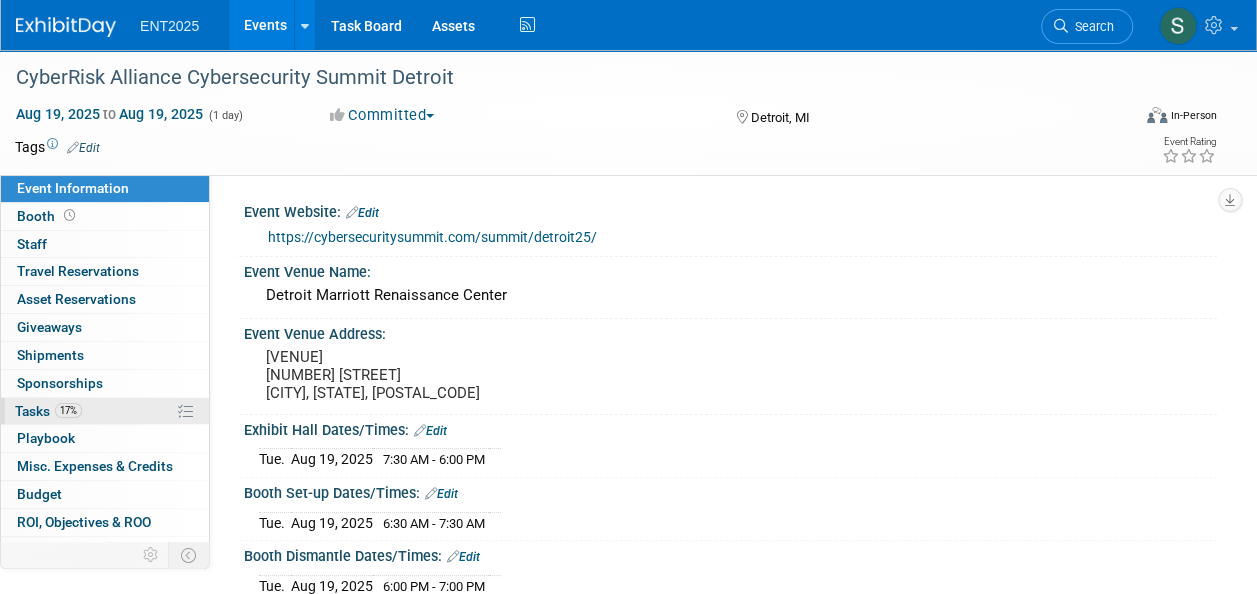 click on "Tasks 17%" at bounding box center (48, 411) 